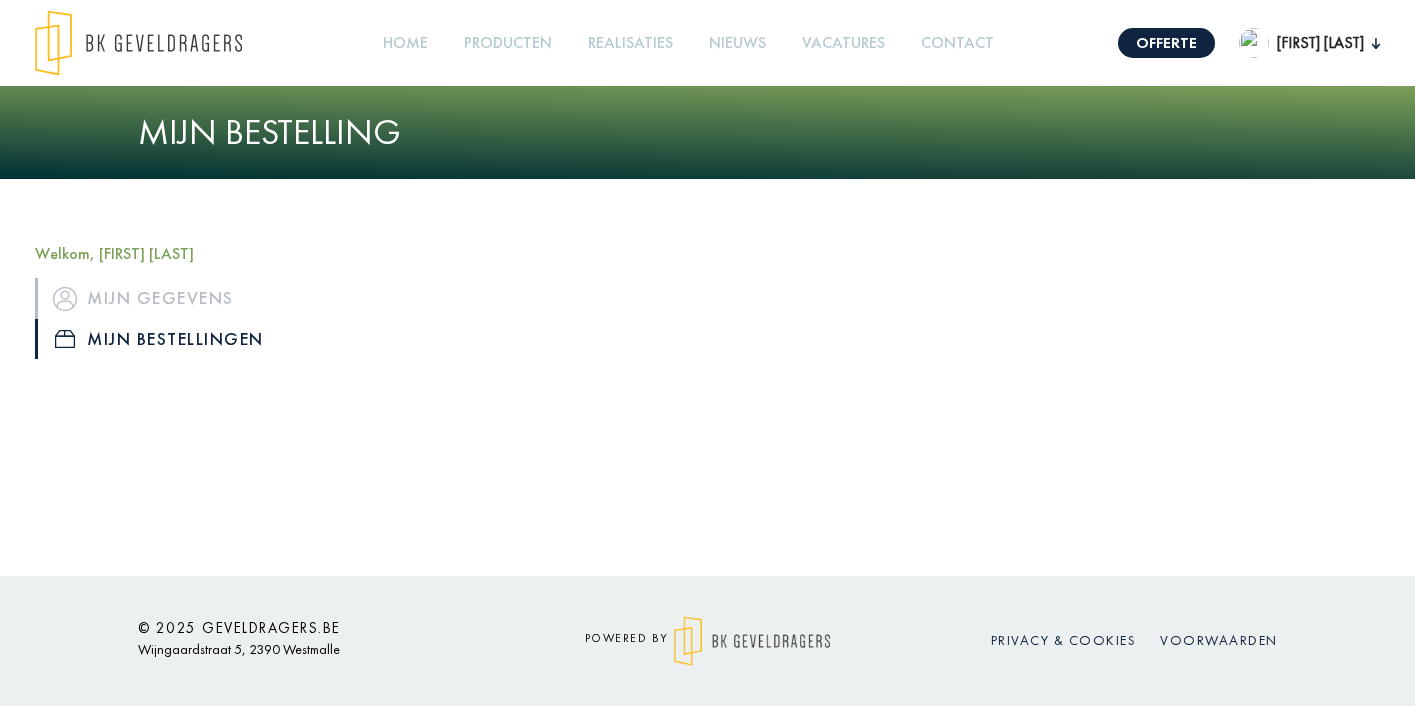 scroll, scrollTop: 0, scrollLeft: 0, axis: both 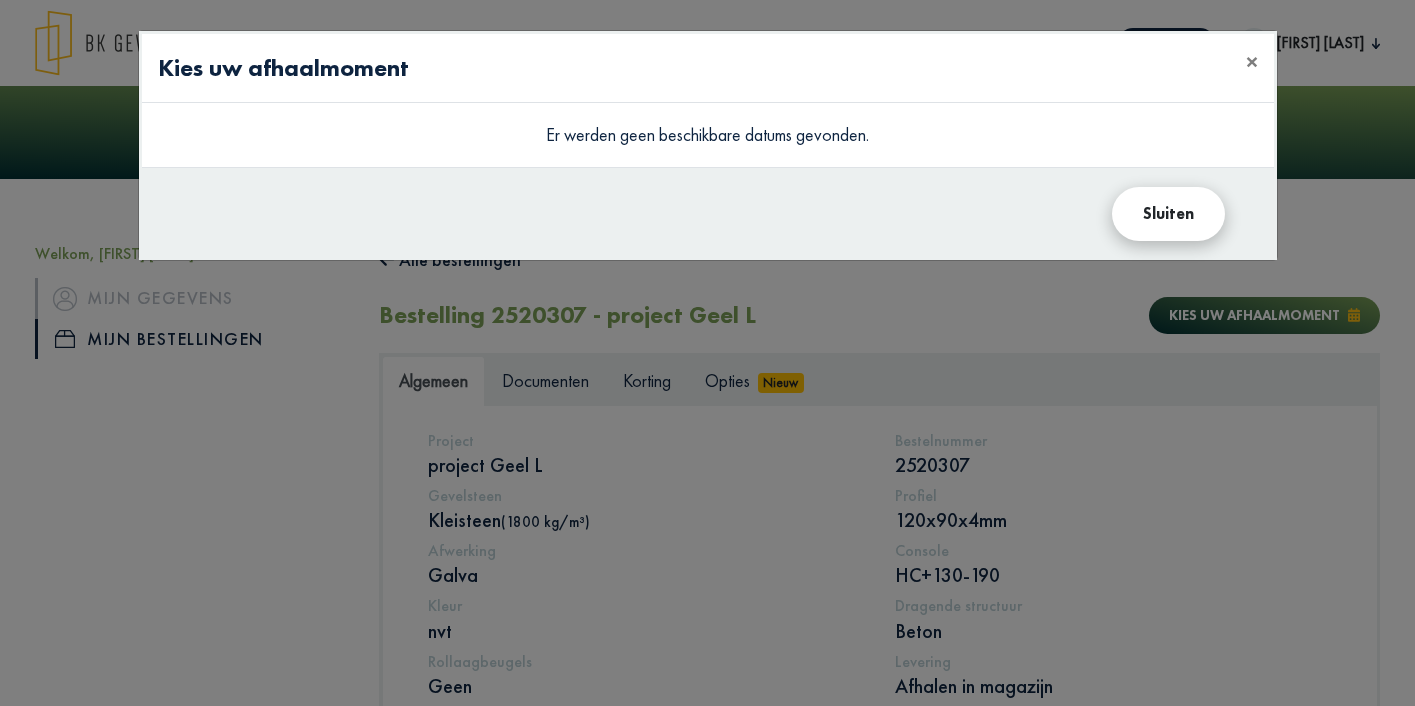 click on "Sluiten" at bounding box center (1168, 214) 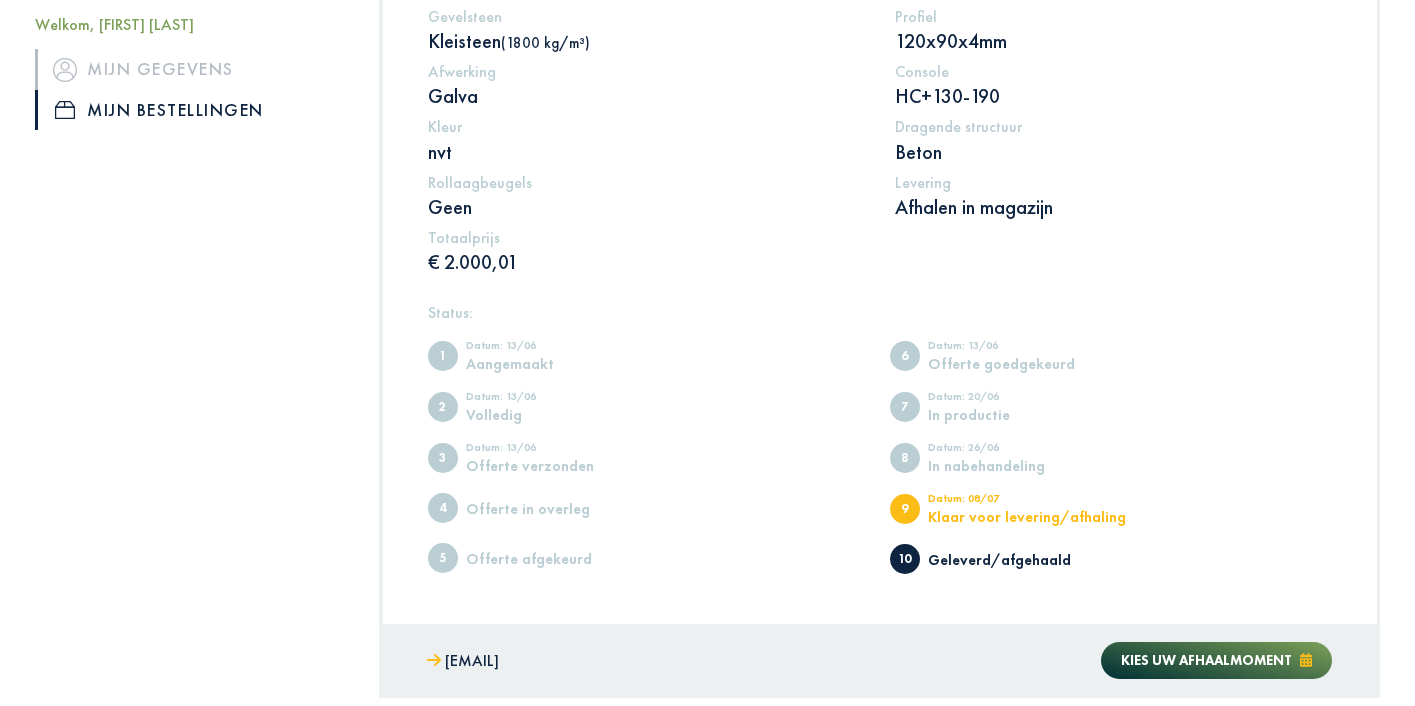 scroll, scrollTop: 480, scrollLeft: 0, axis: vertical 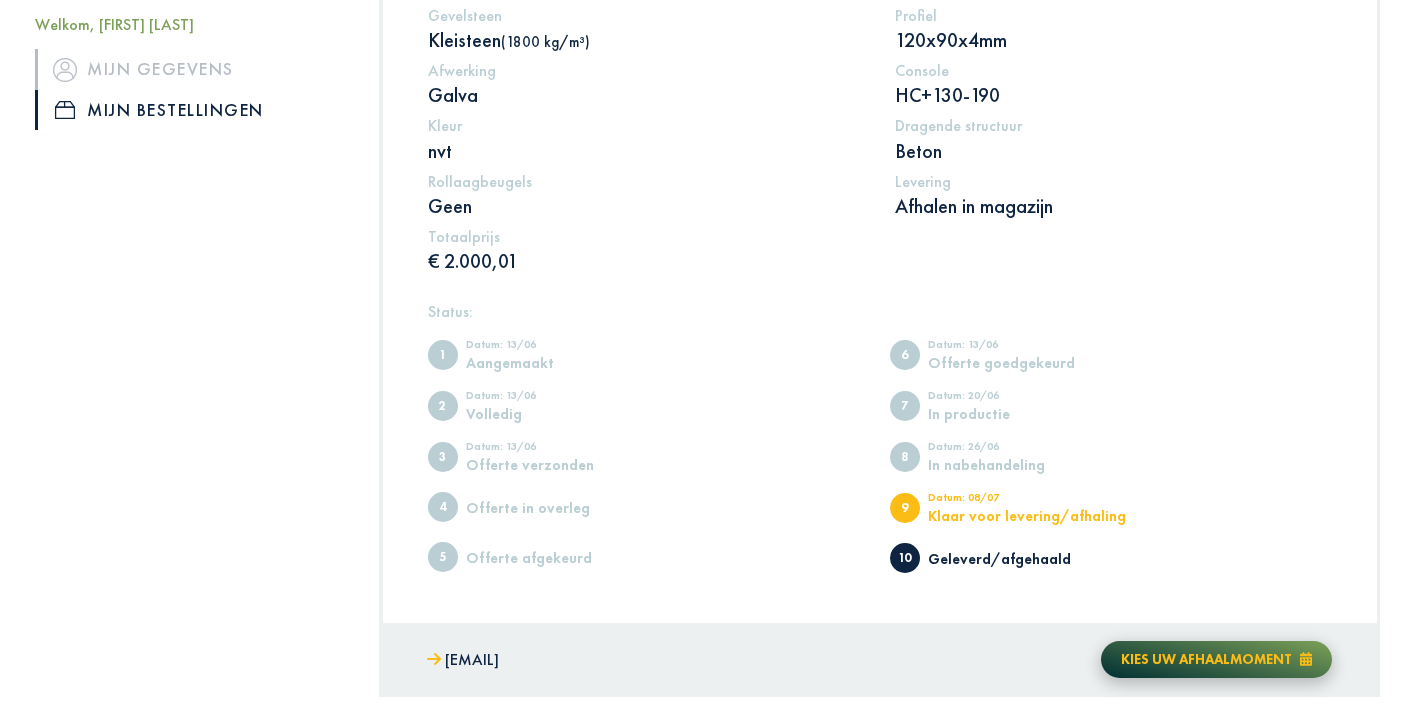 click on "Kies uw afhaalmoment" at bounding box center [1206, 659] 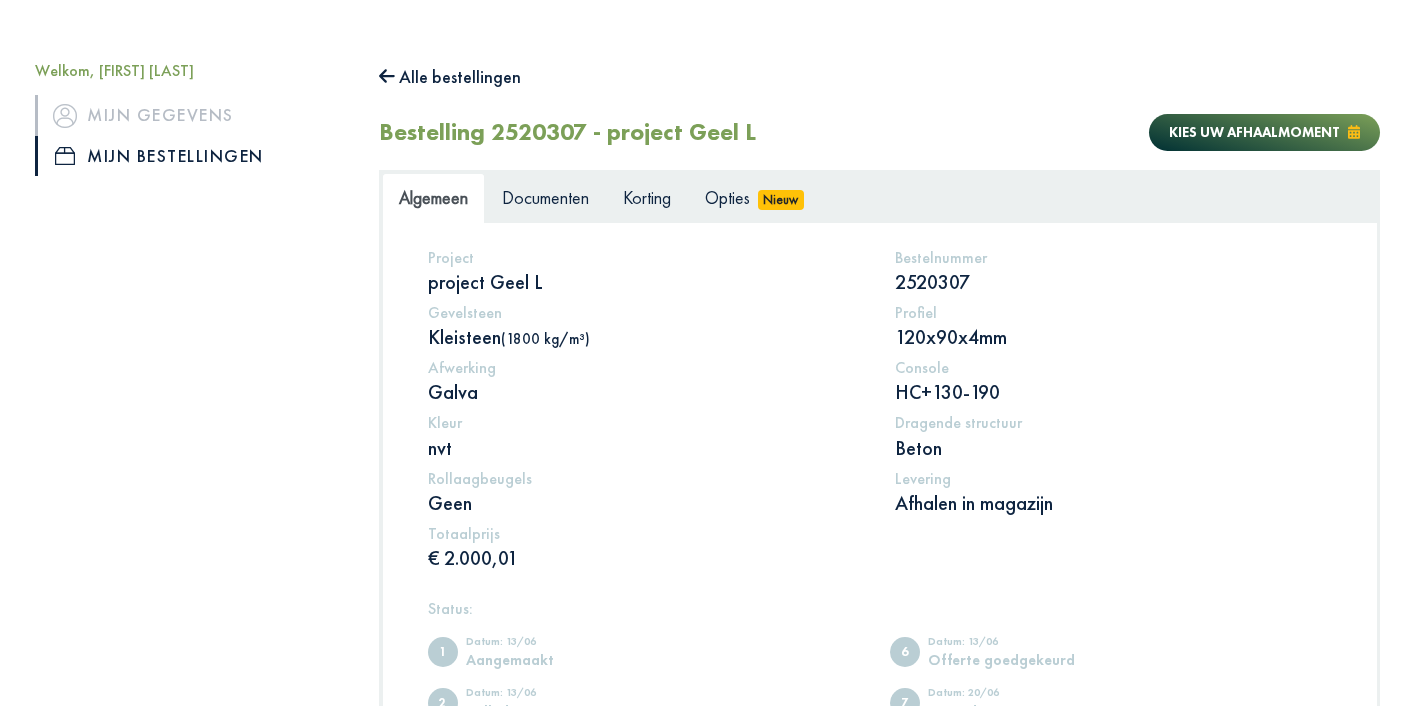 scroll, scrollTop: 148, scrollLeft: 0, axis: vertical 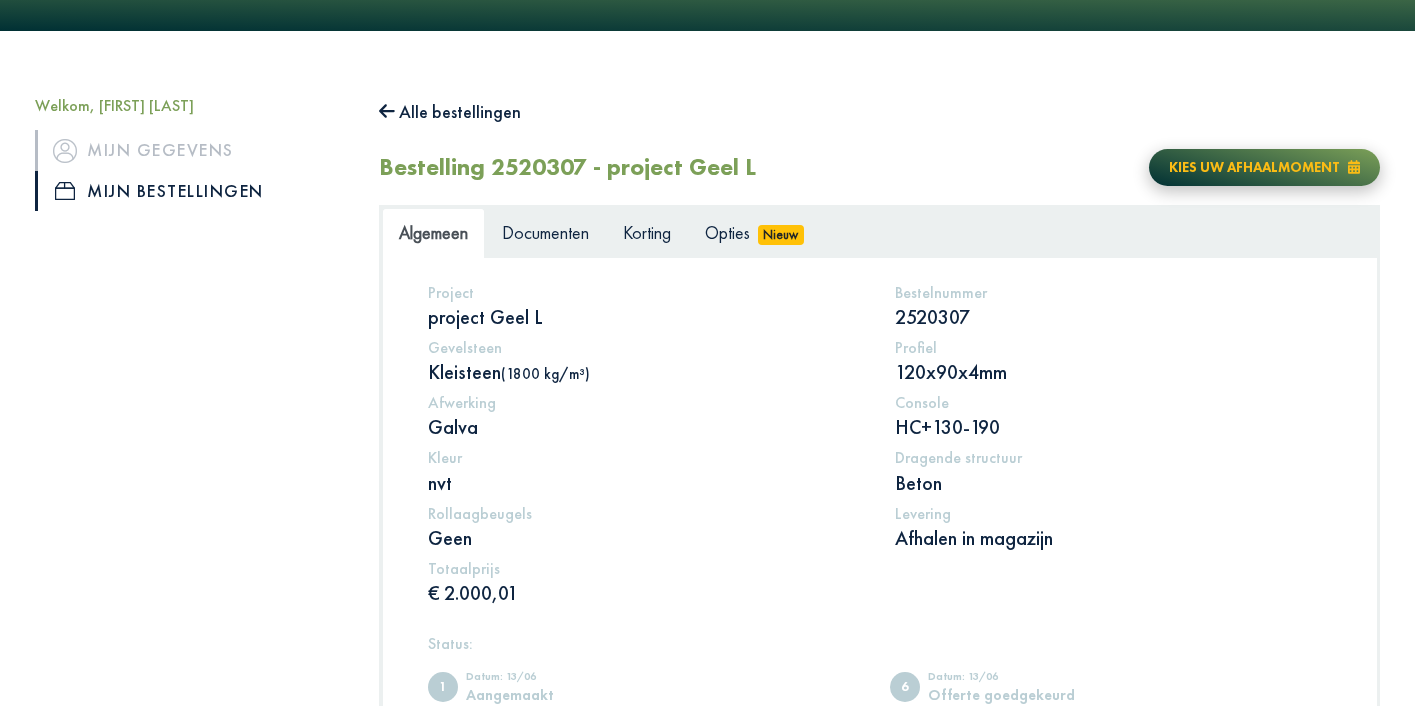 click at bounding box center (1354, 167) 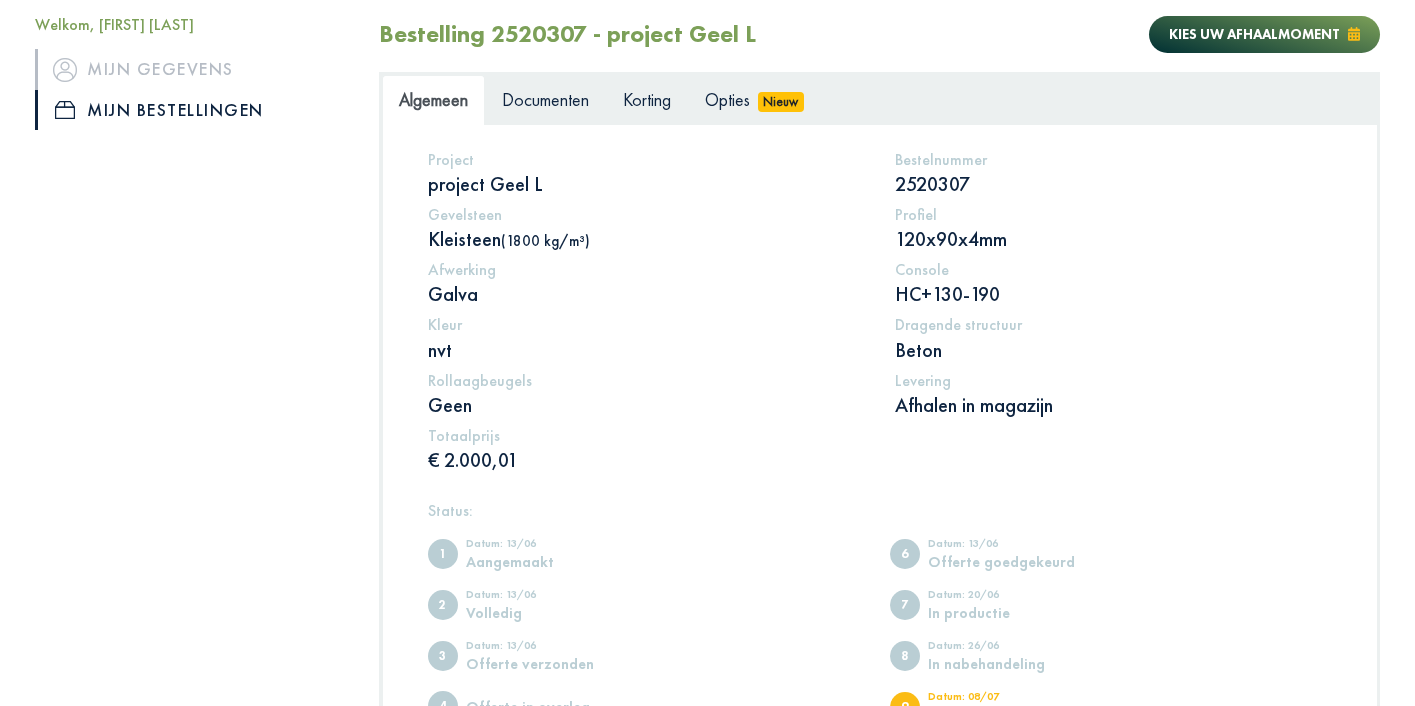 scroll, scrollTop: 282, scrollLeft: 0, axis: vertical 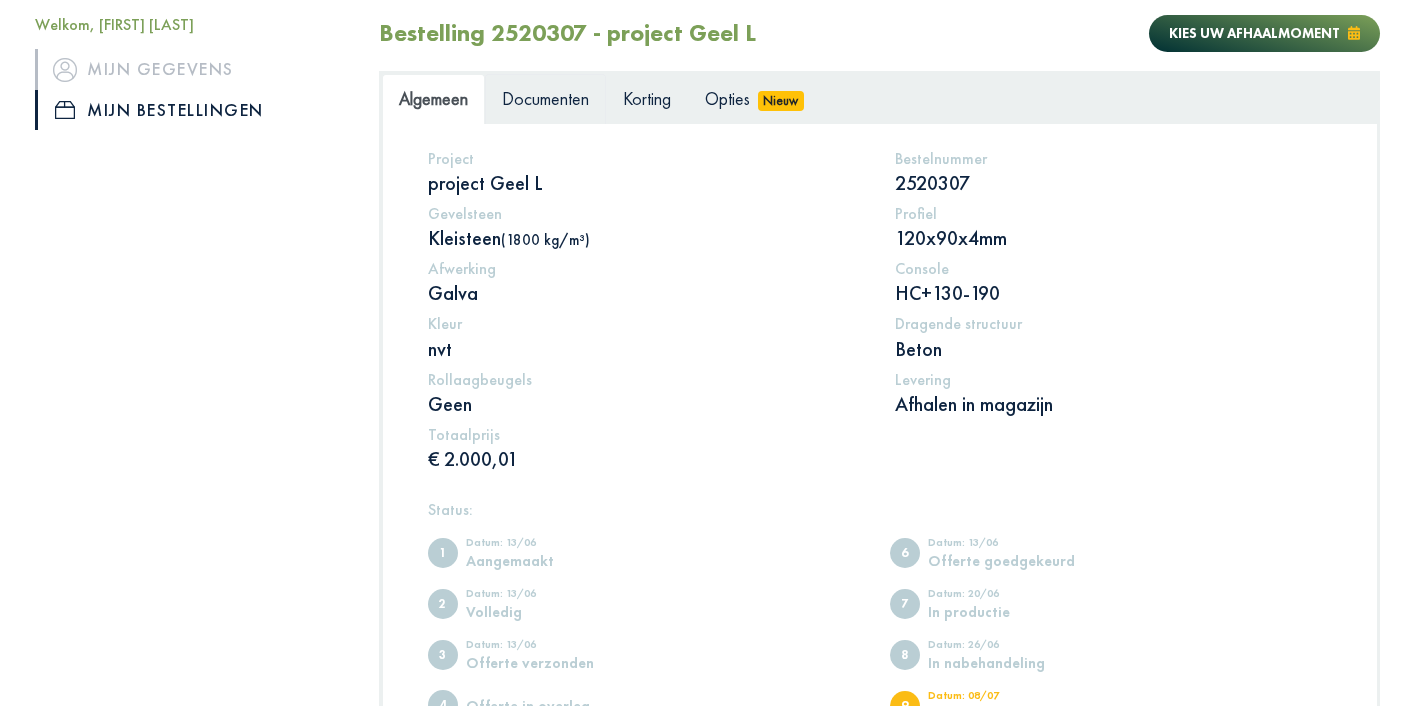 click on "Documenten" at bounding box center [545, 98] 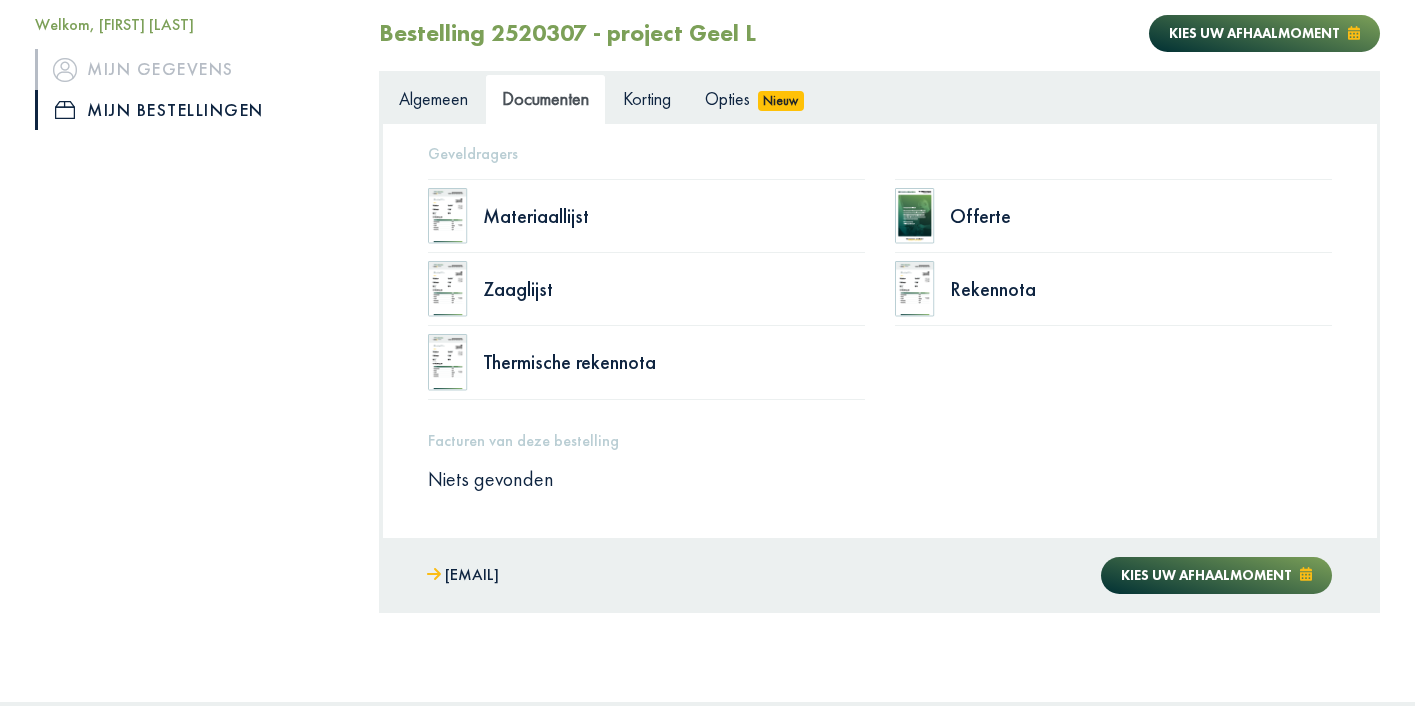 click at bounding box center [448, 216] 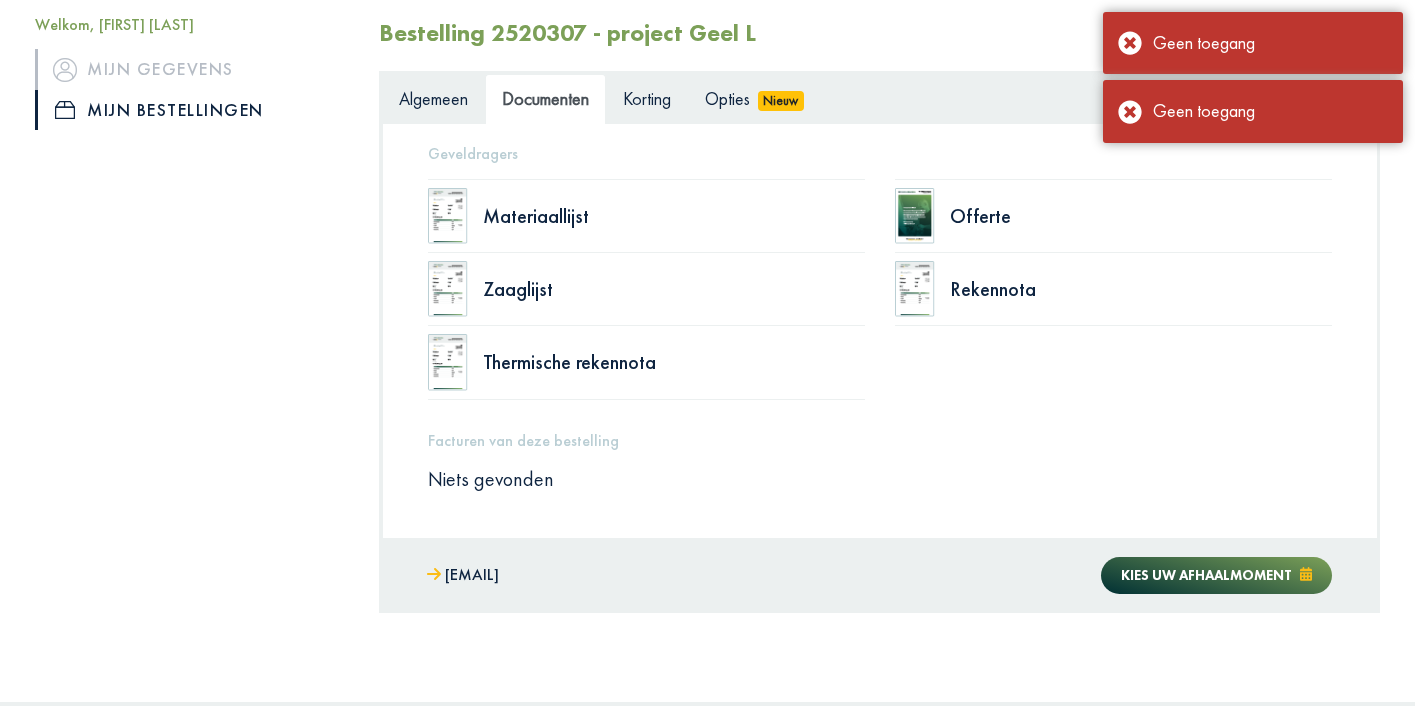 click at bounding box center (448, 216) 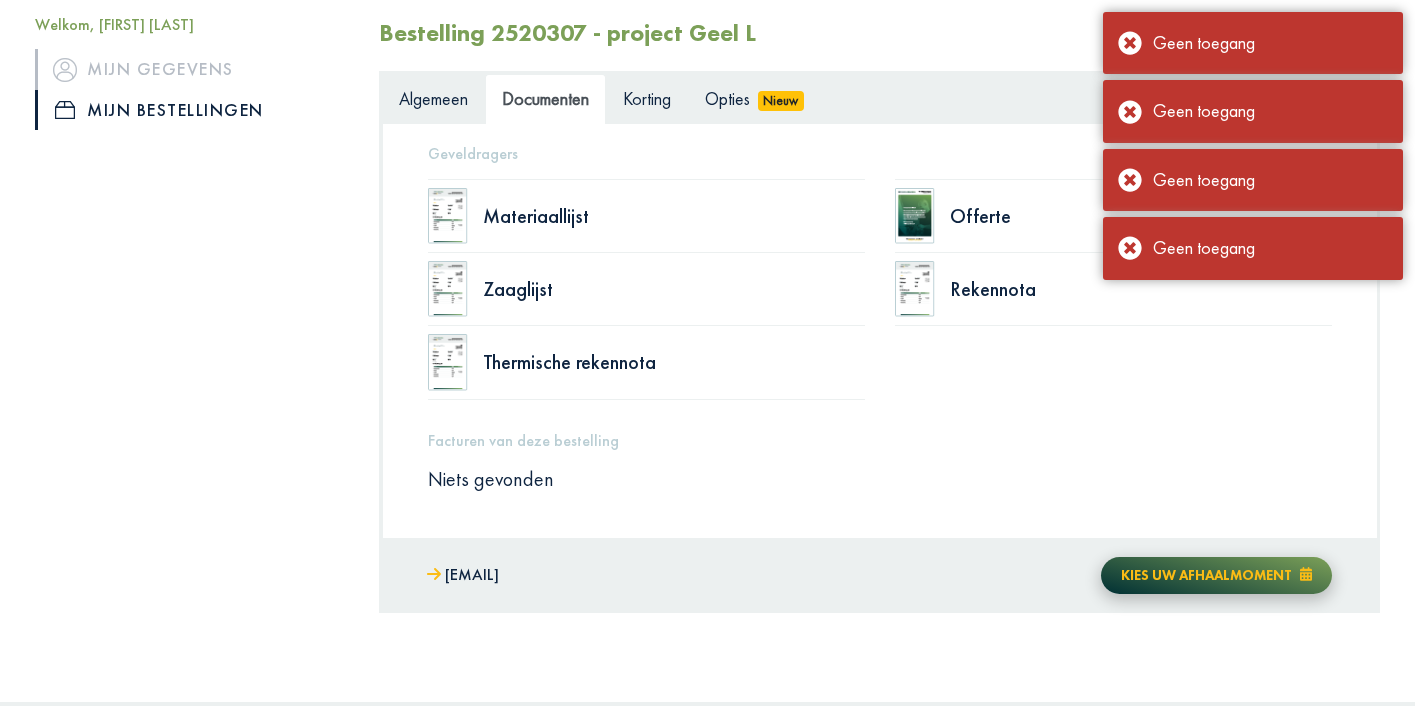 click on "Kies uw afhaalmoment" at bounding box center (1206, 575) 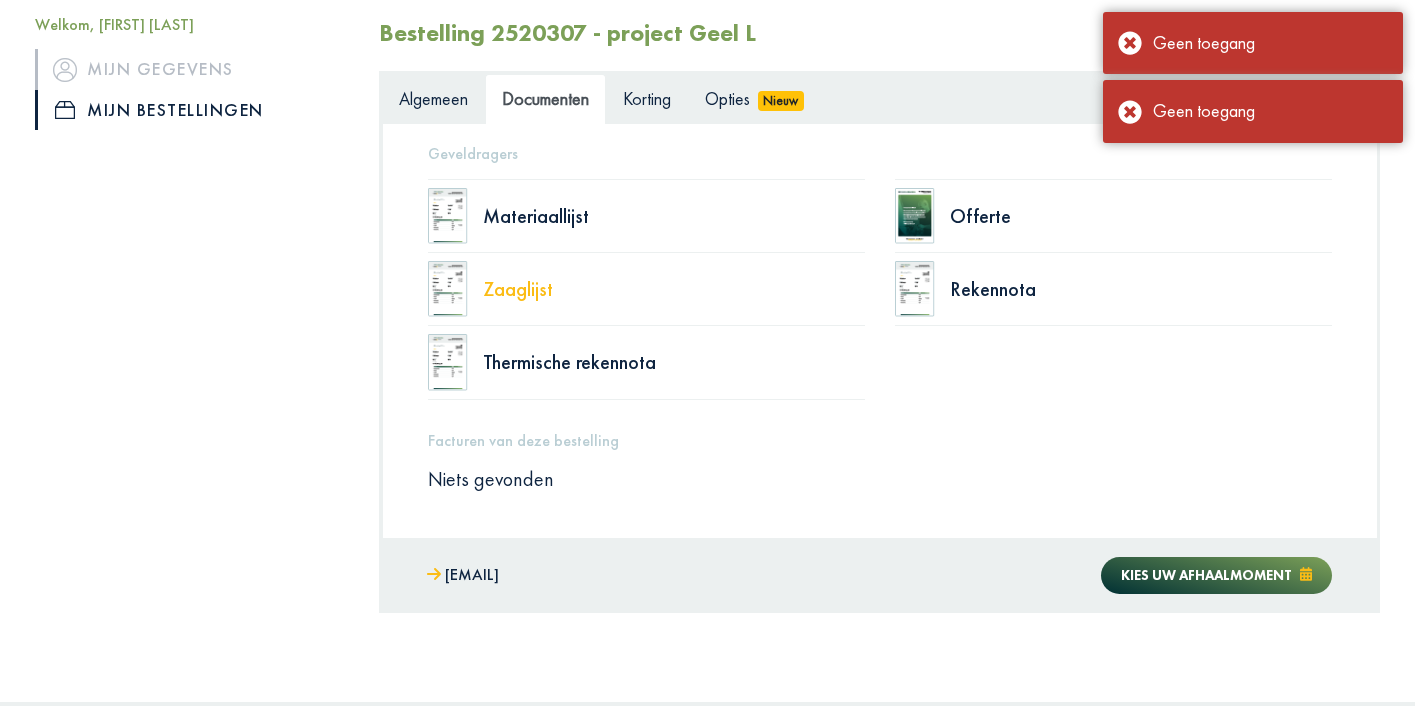 click on "Zaaglijst" at bounding box center (674, 216) 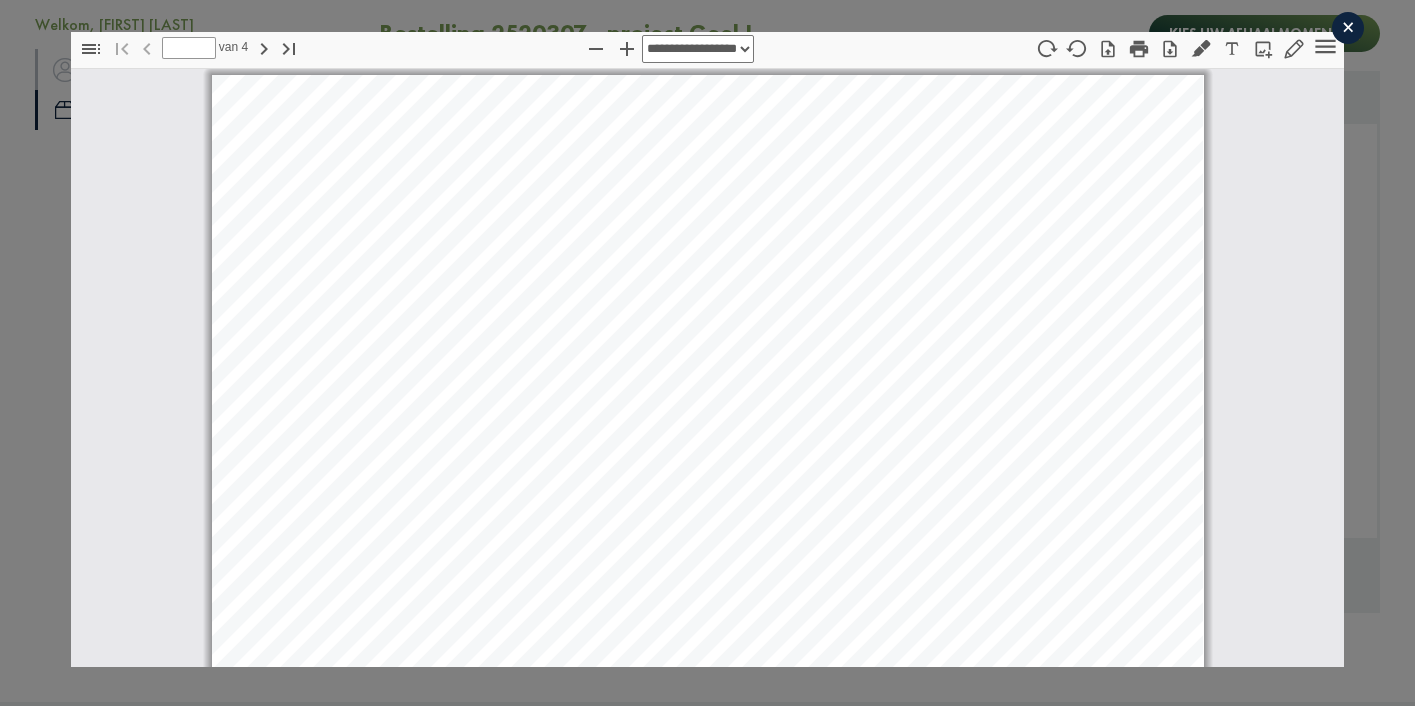 scroll, scrollTop: 0, scrollLeft: 0, axis: both 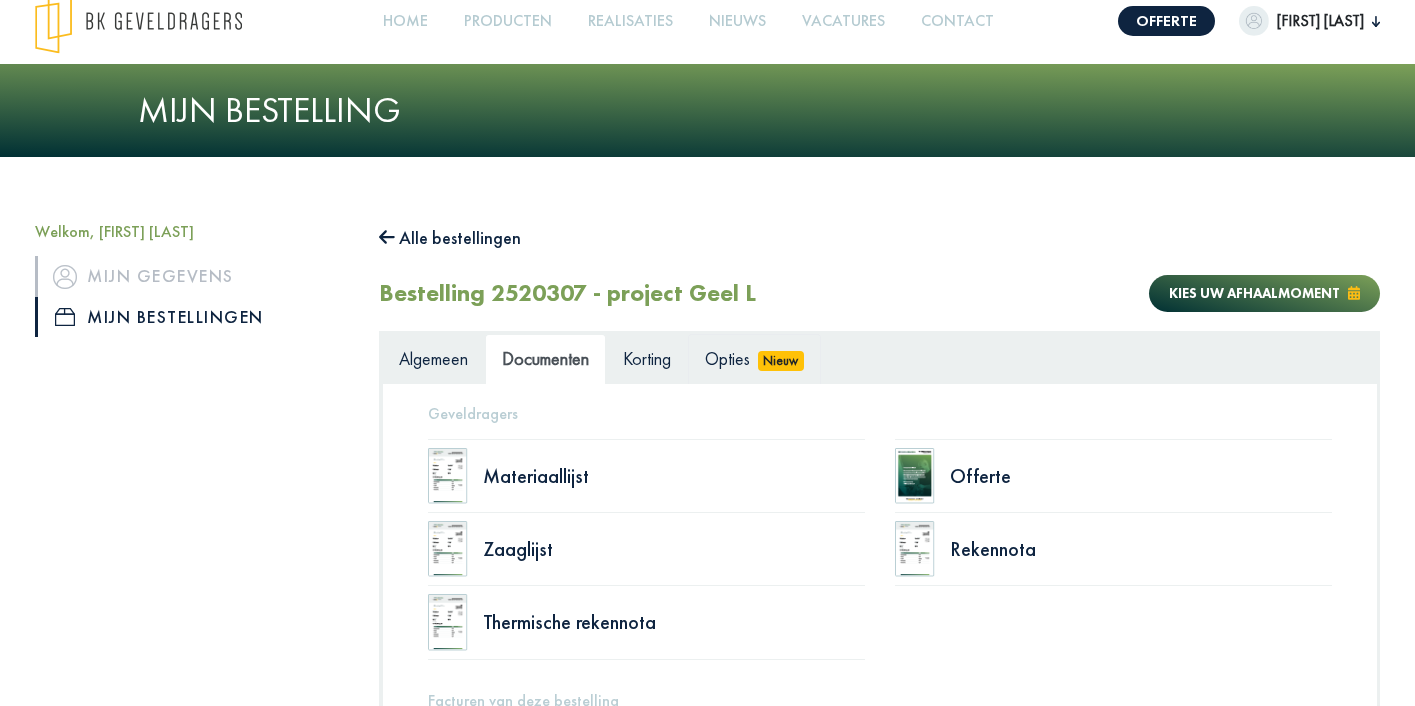 click on "Opties" at bounding box center [727, 358] 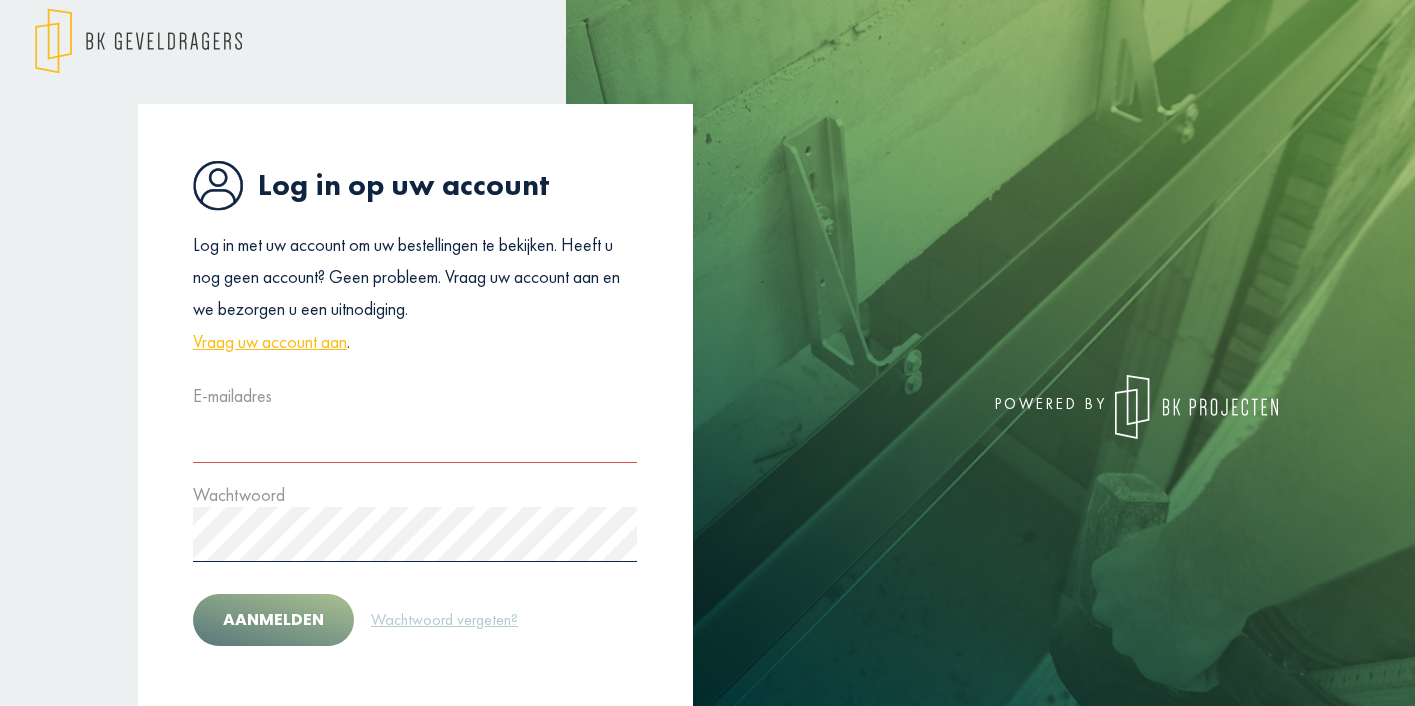click at bounding box center (415, 435) 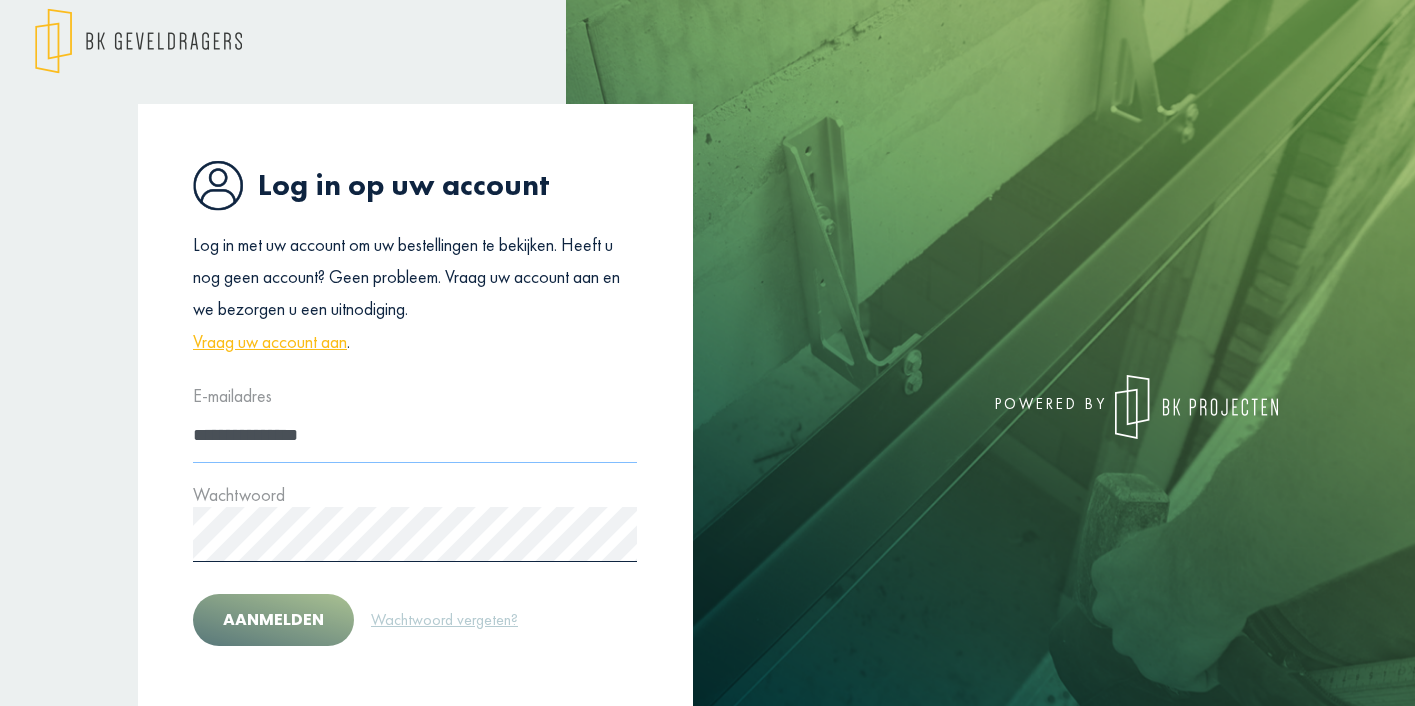 type on "**********" 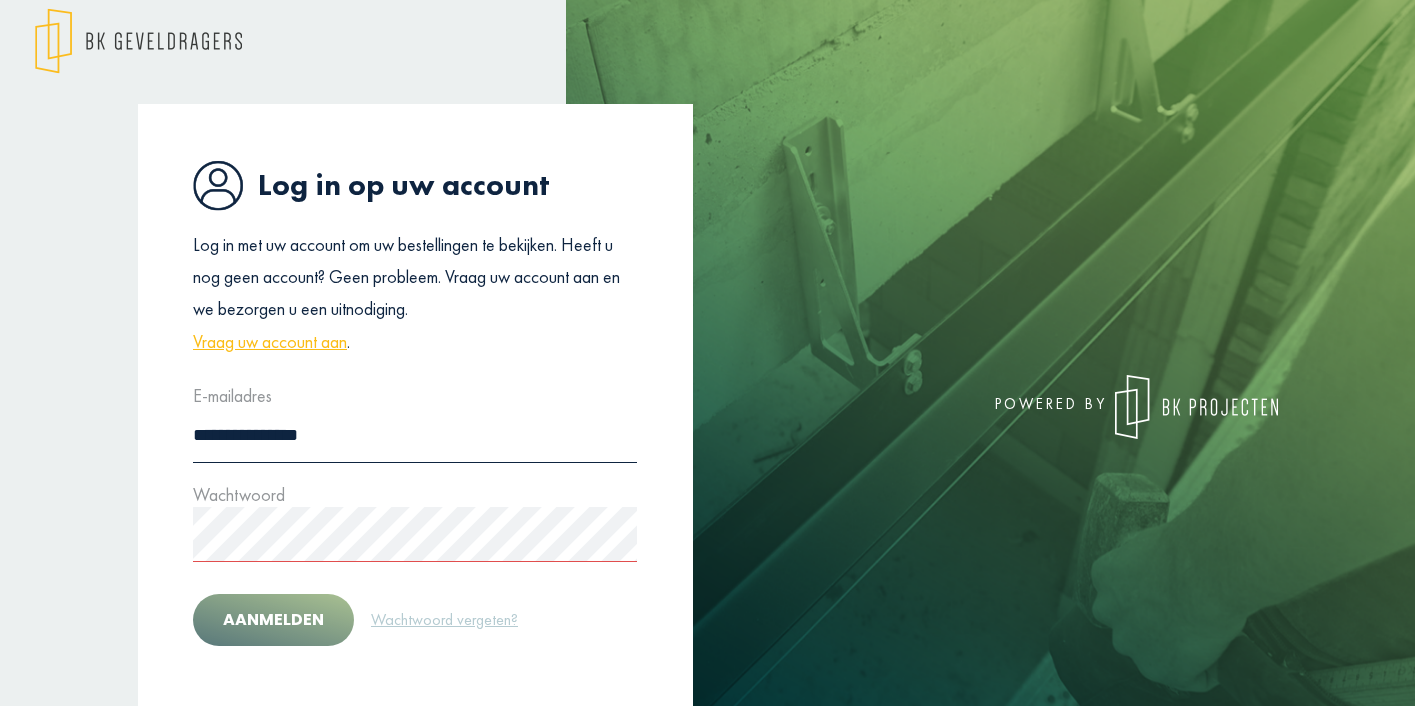 click on "**********" at bounding box center [415, 517] 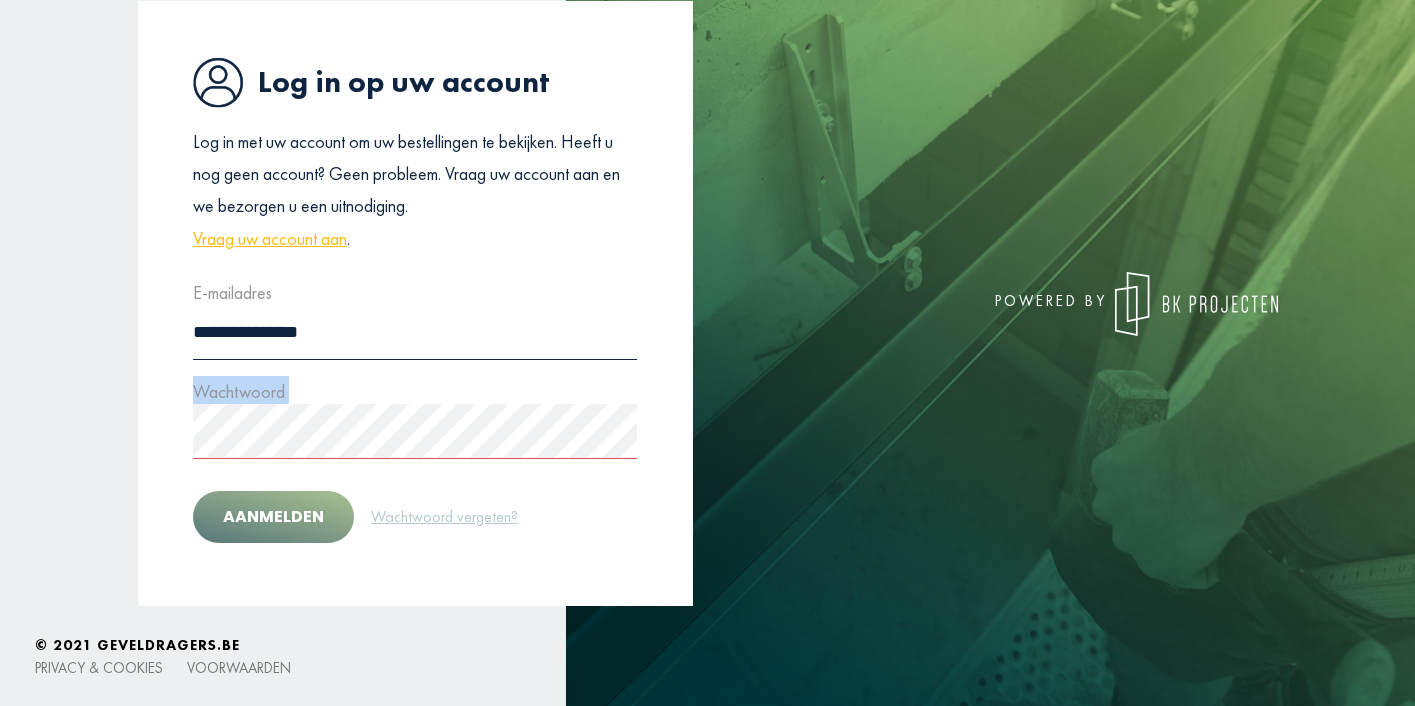 scroll, scrollTop: 124, scrollLeft: 0, axis: vertical 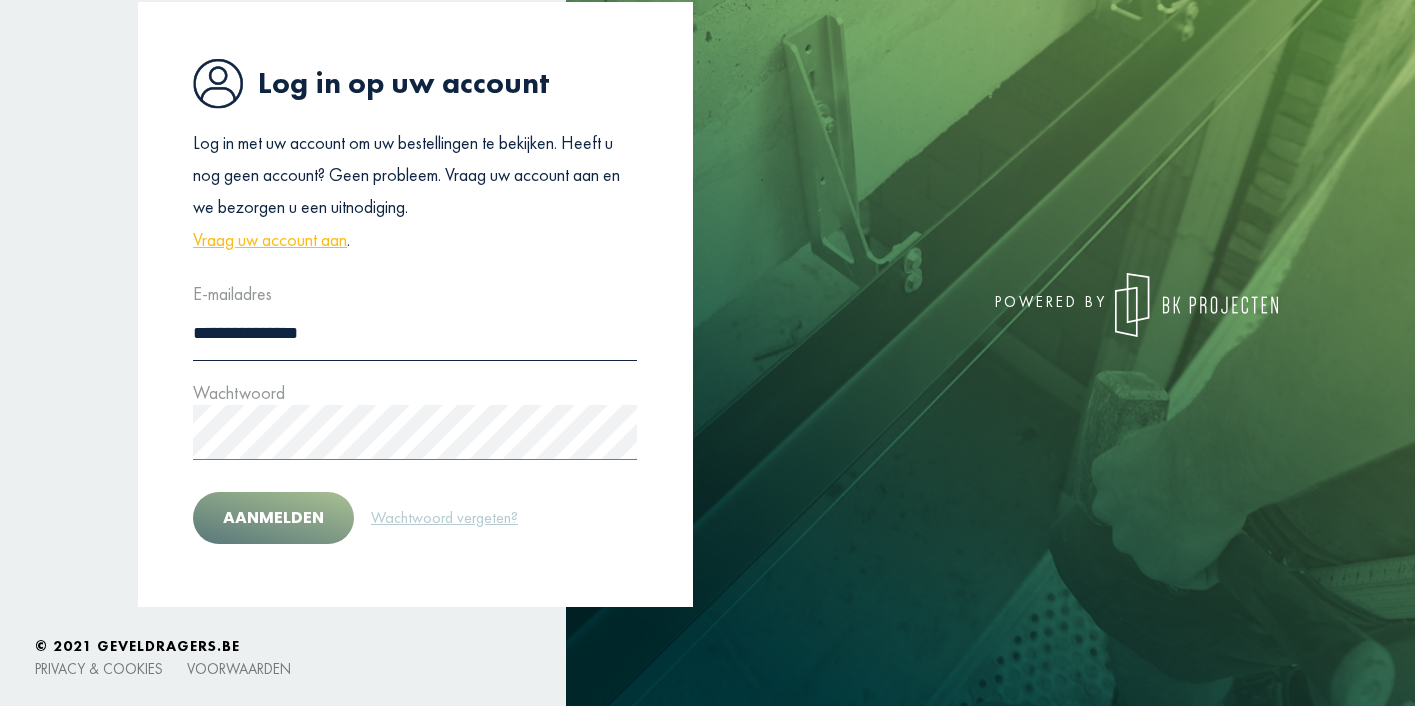 click on "**********" at bounding box center (415, 319) 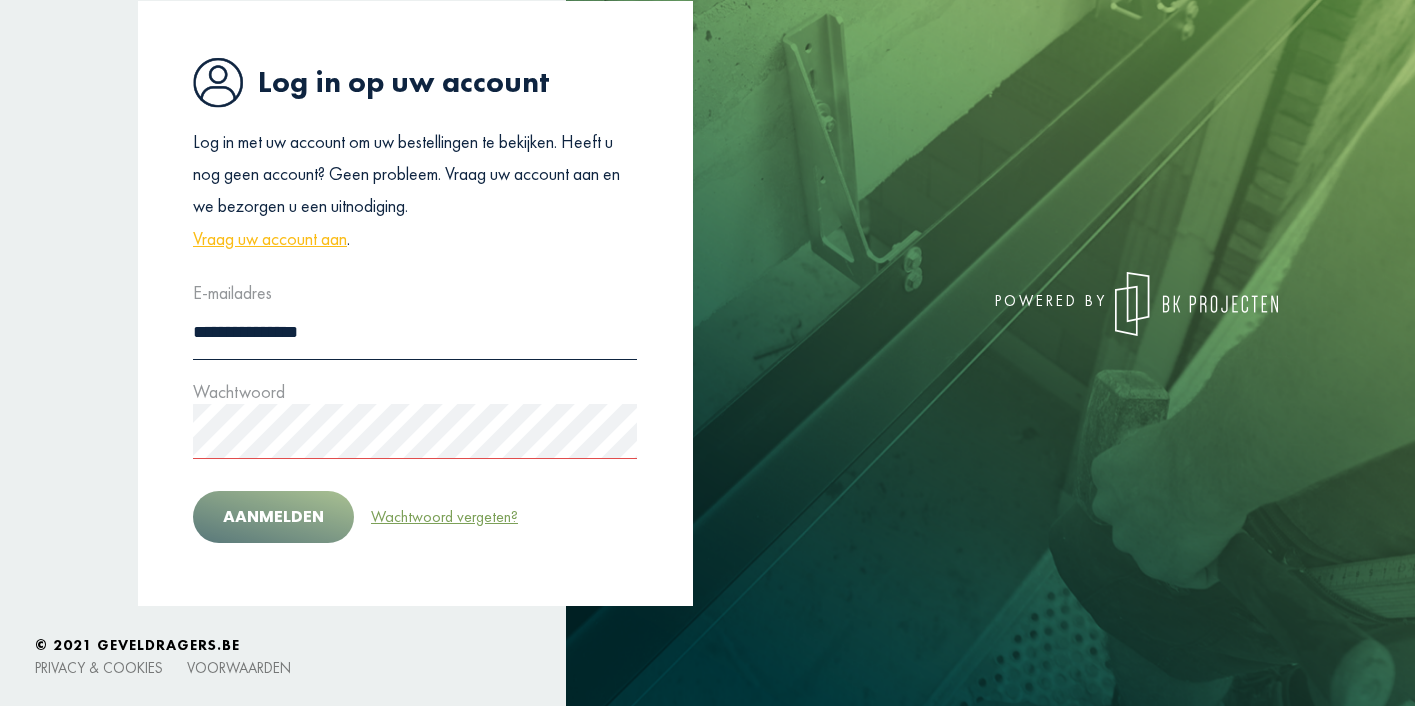 scroll, scrollTop: 124, scrollLeft: 0, axis: vertical 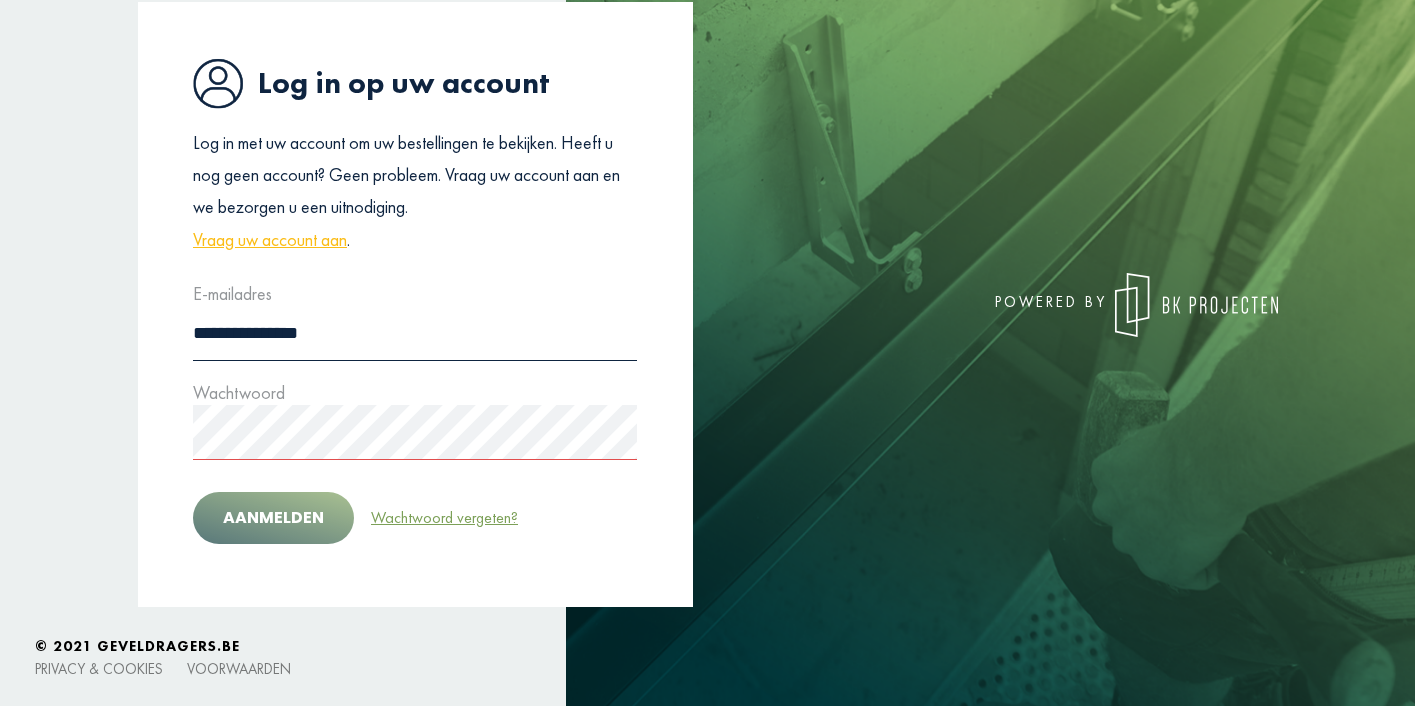 click on "Wachtwoord vergeten?" at bounding box center [444, 518] 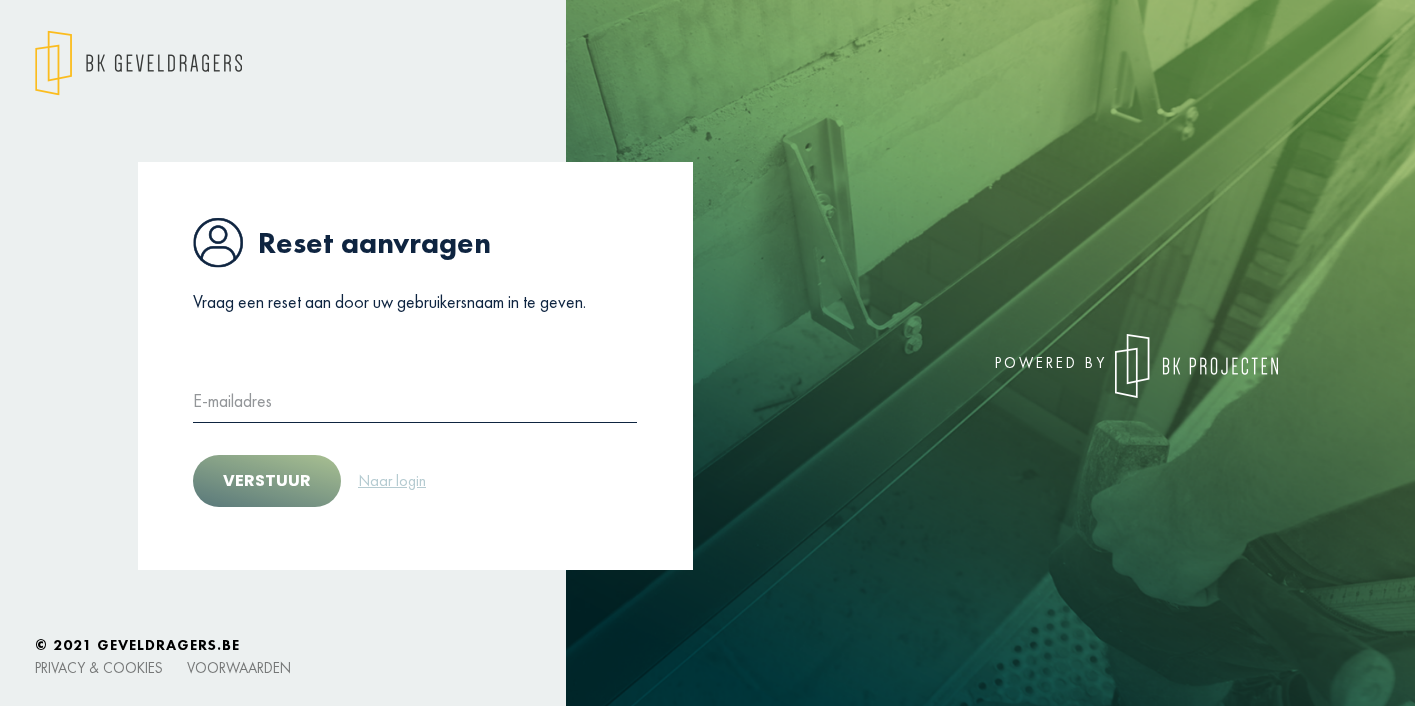 scroll, scrollTop: 124, scrollLeft: 0, axis: vertical 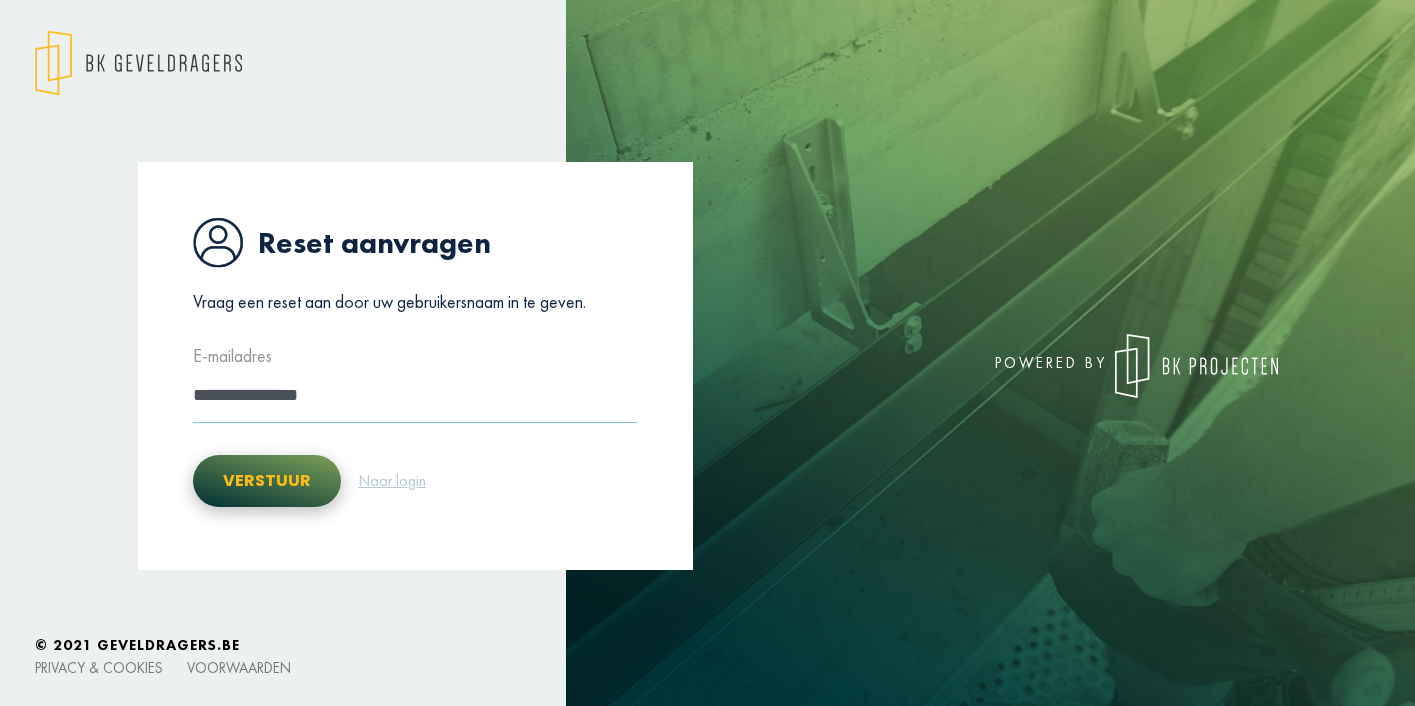 type on "**********" 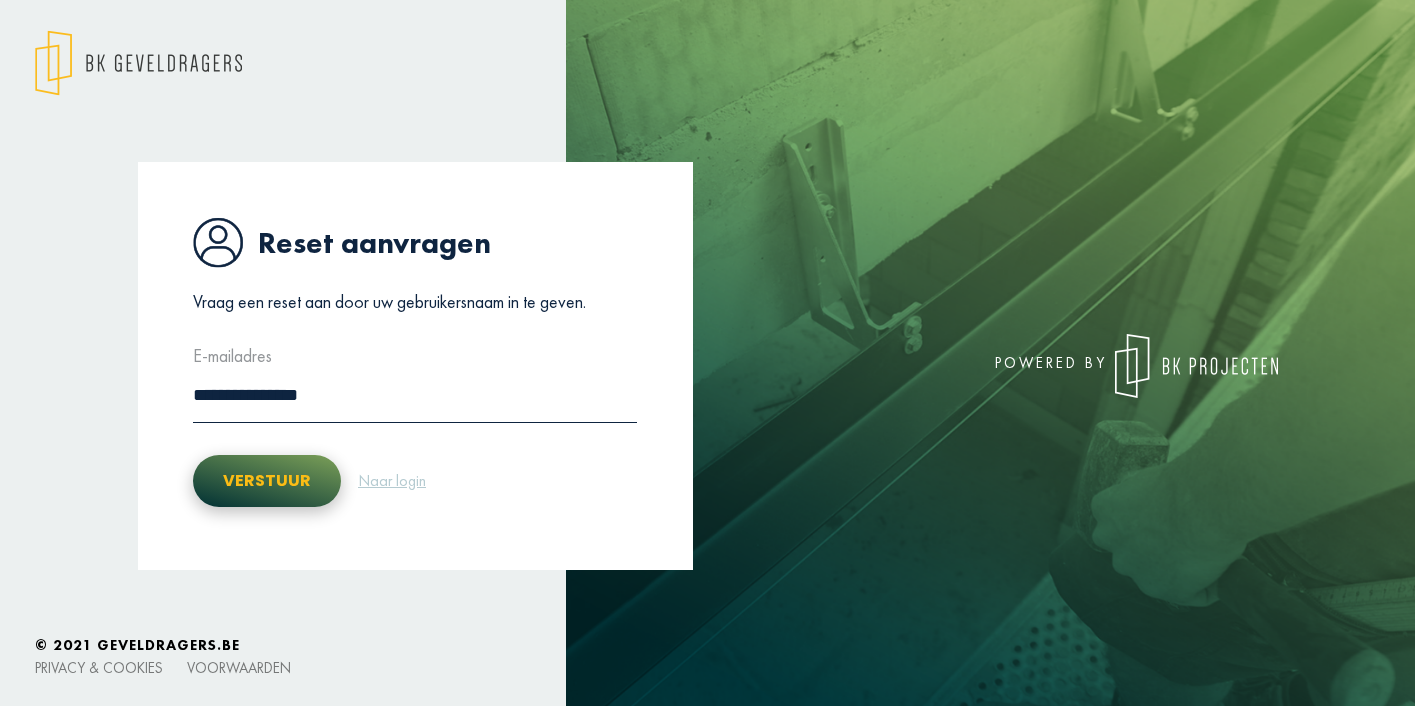 click on "Verstuur" at bounding box center [267, 481] 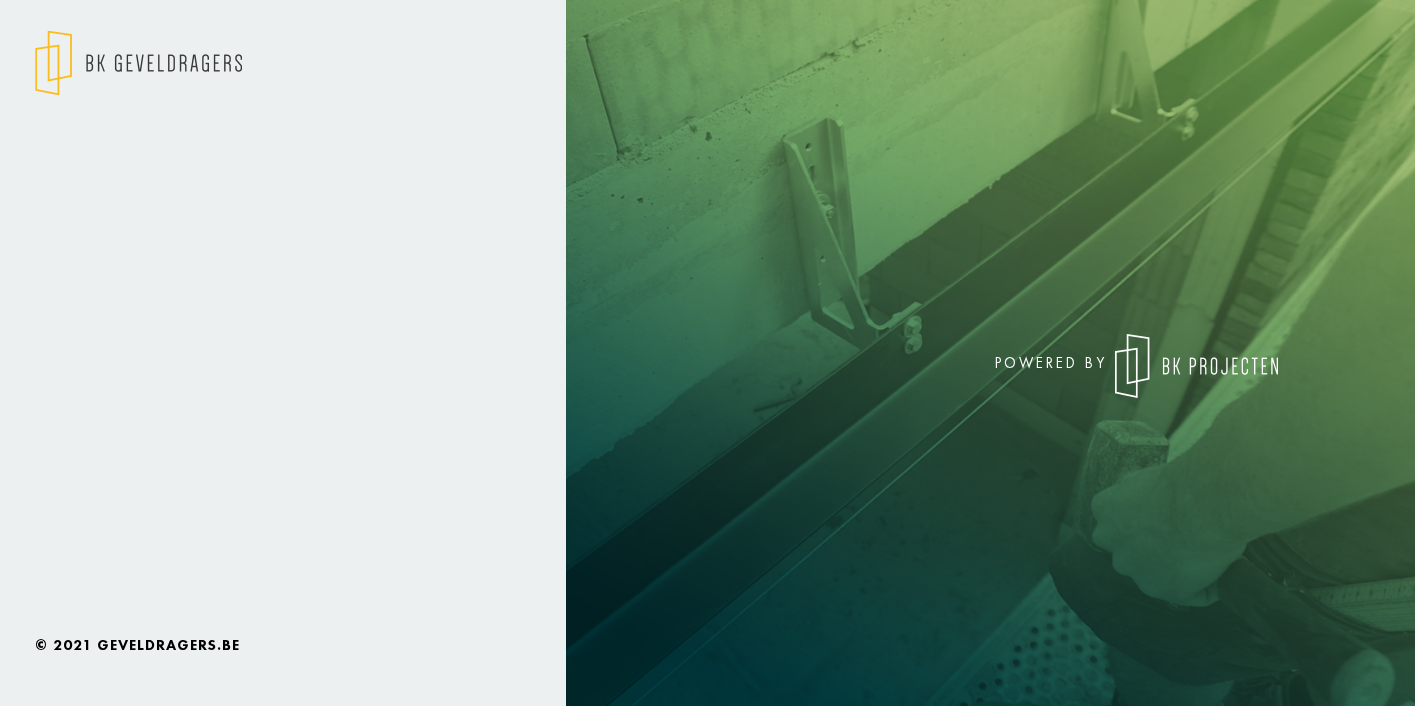 scroll, scrollTop: 0, scrollLeft: 0, axis: both 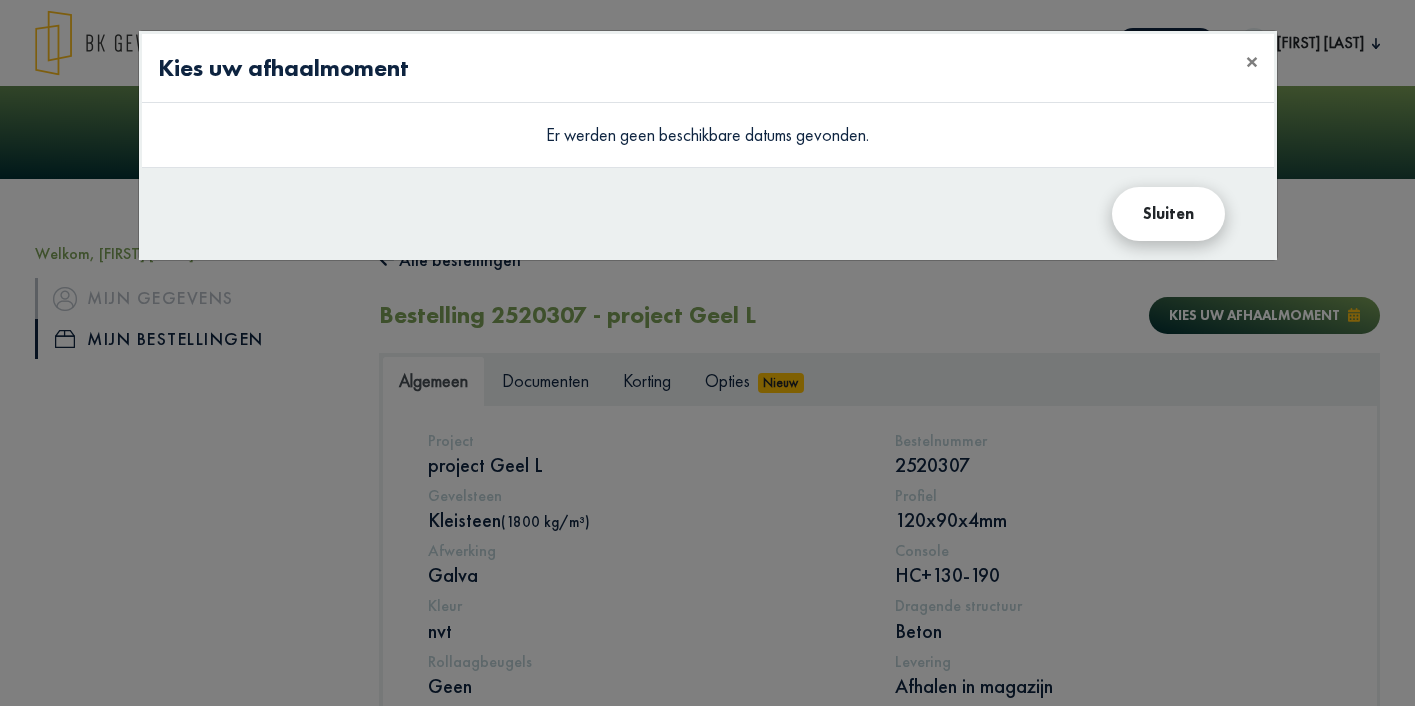 click on "Sluiten" at bounding box center [1168, 214] 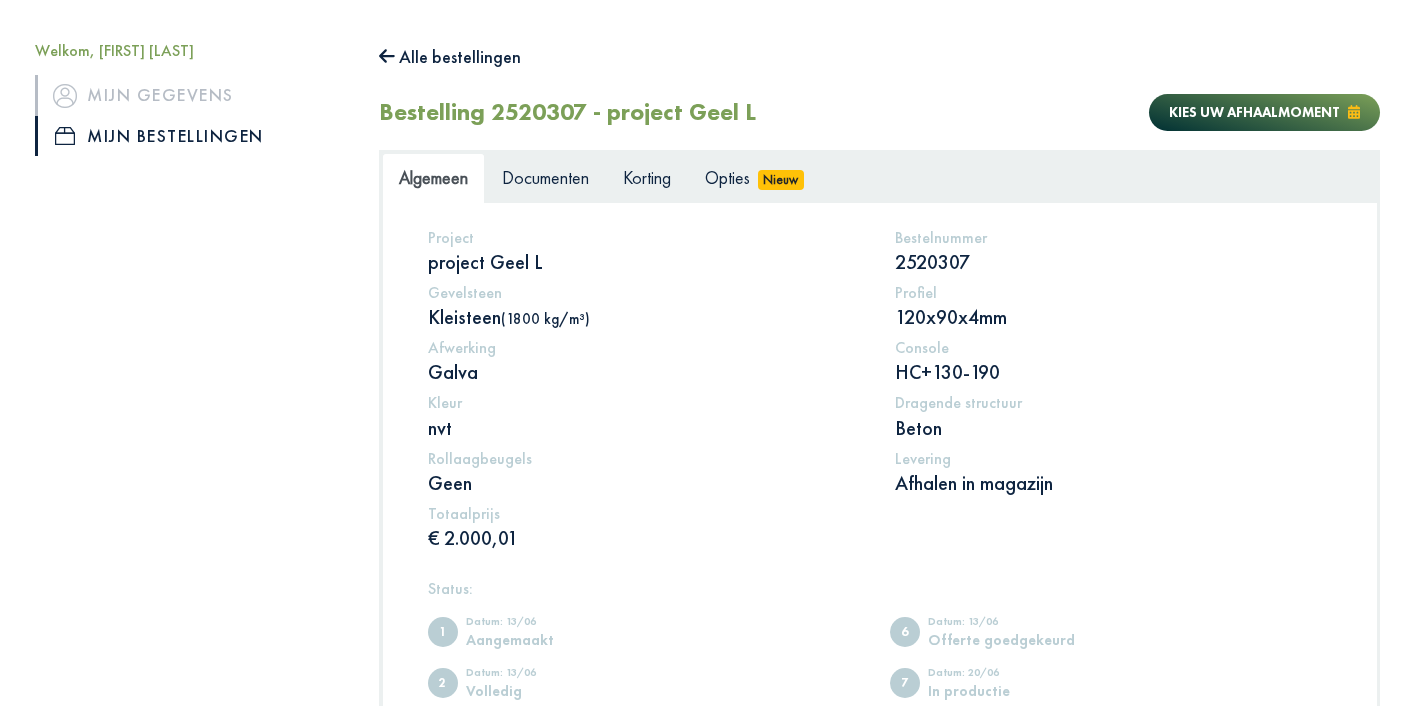 scroll, scrollTop: 206, scrollLeft: 0, axis: vertical 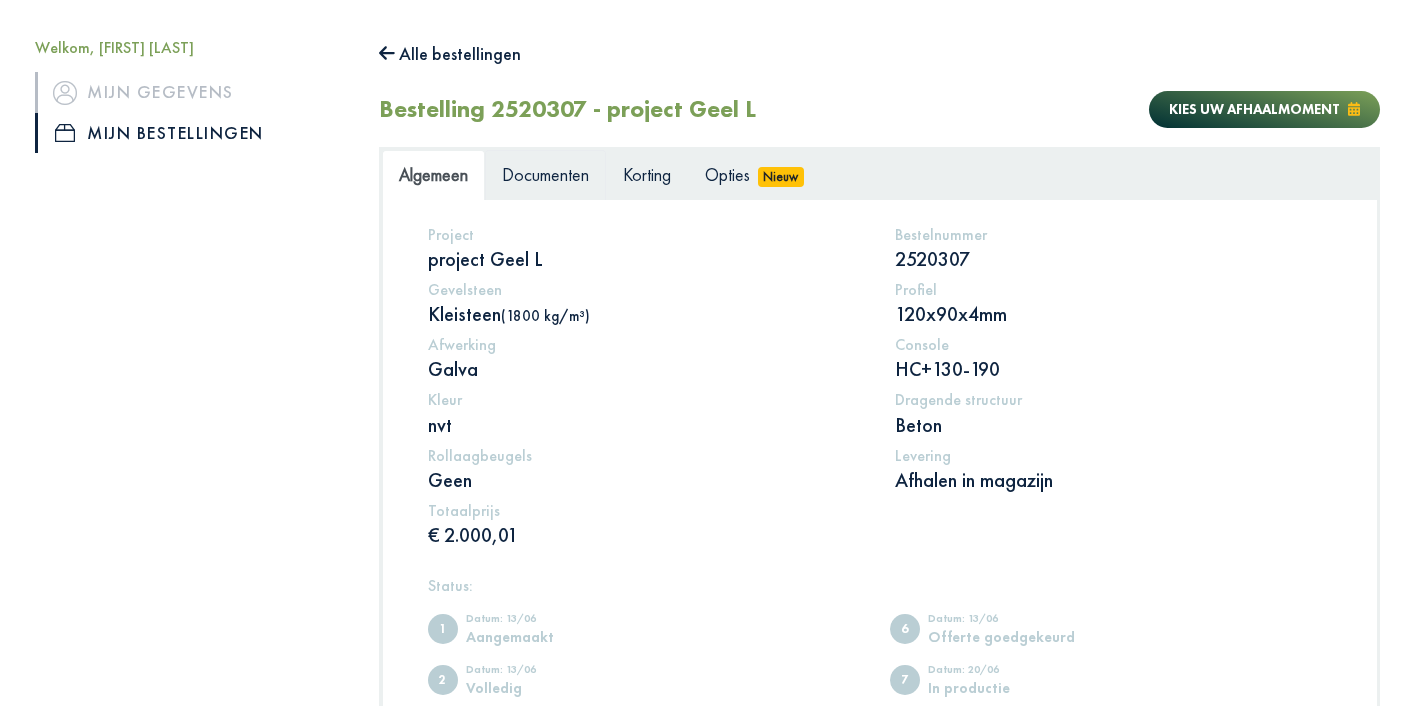 click on "Documenten" at bounding box center [545, 174] 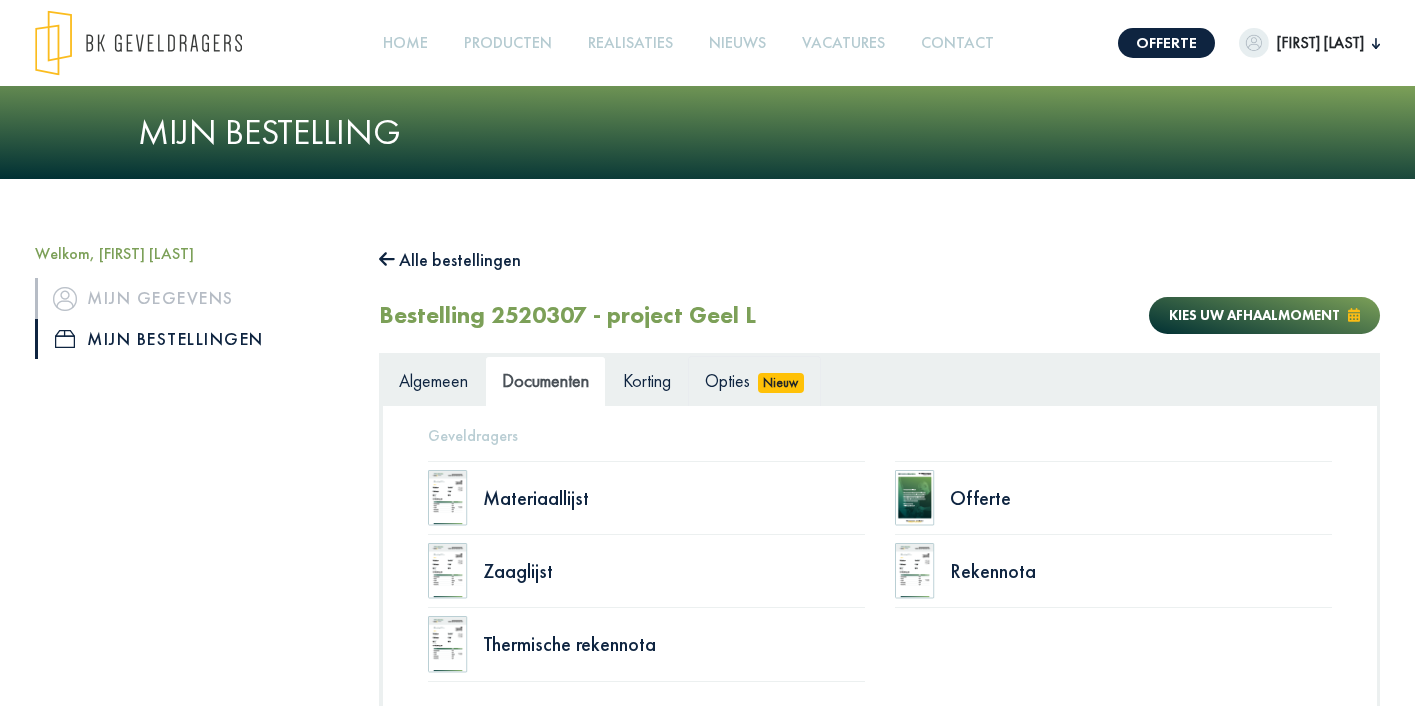 scroll, scrollTop: 0, scrollLeft: 0, axis: both 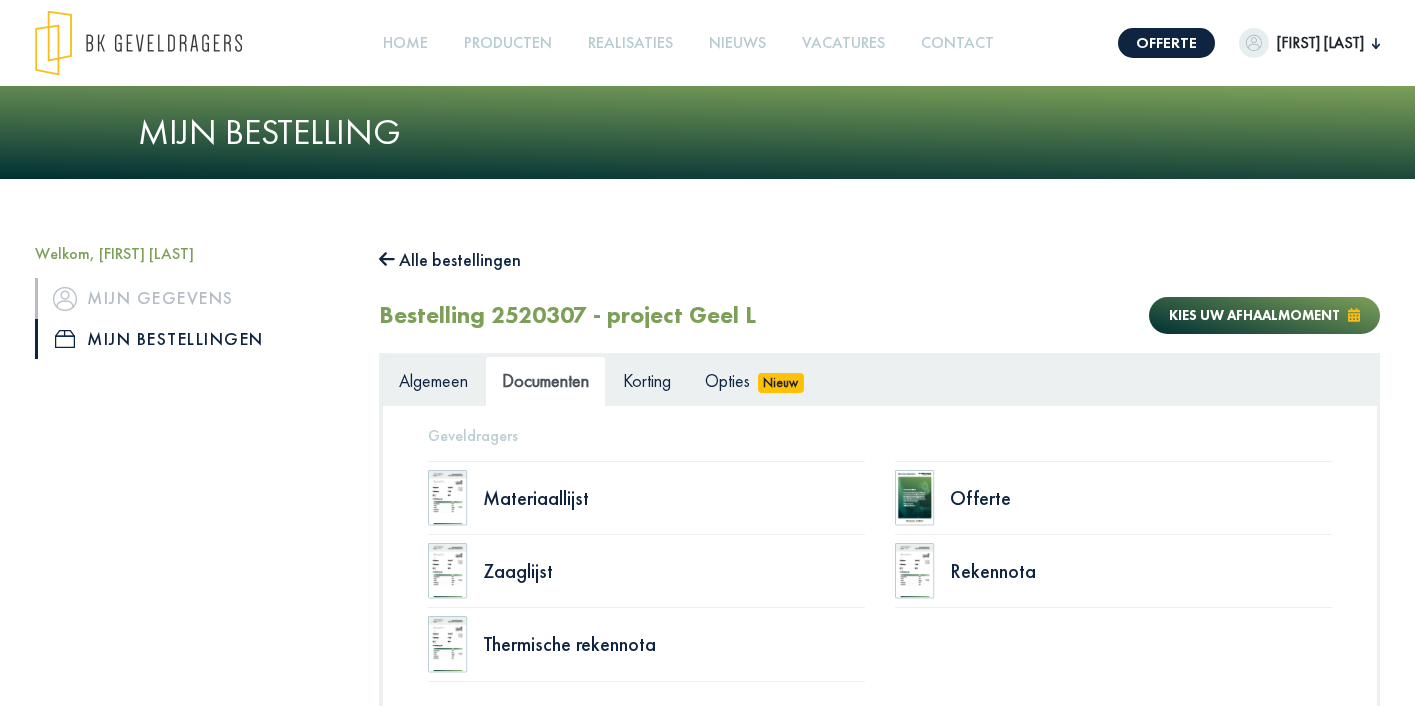 drag, startPoint x: 582, startPoint y: 378, endPoint x: 482, endPoint y: 384, distance: 100.17984 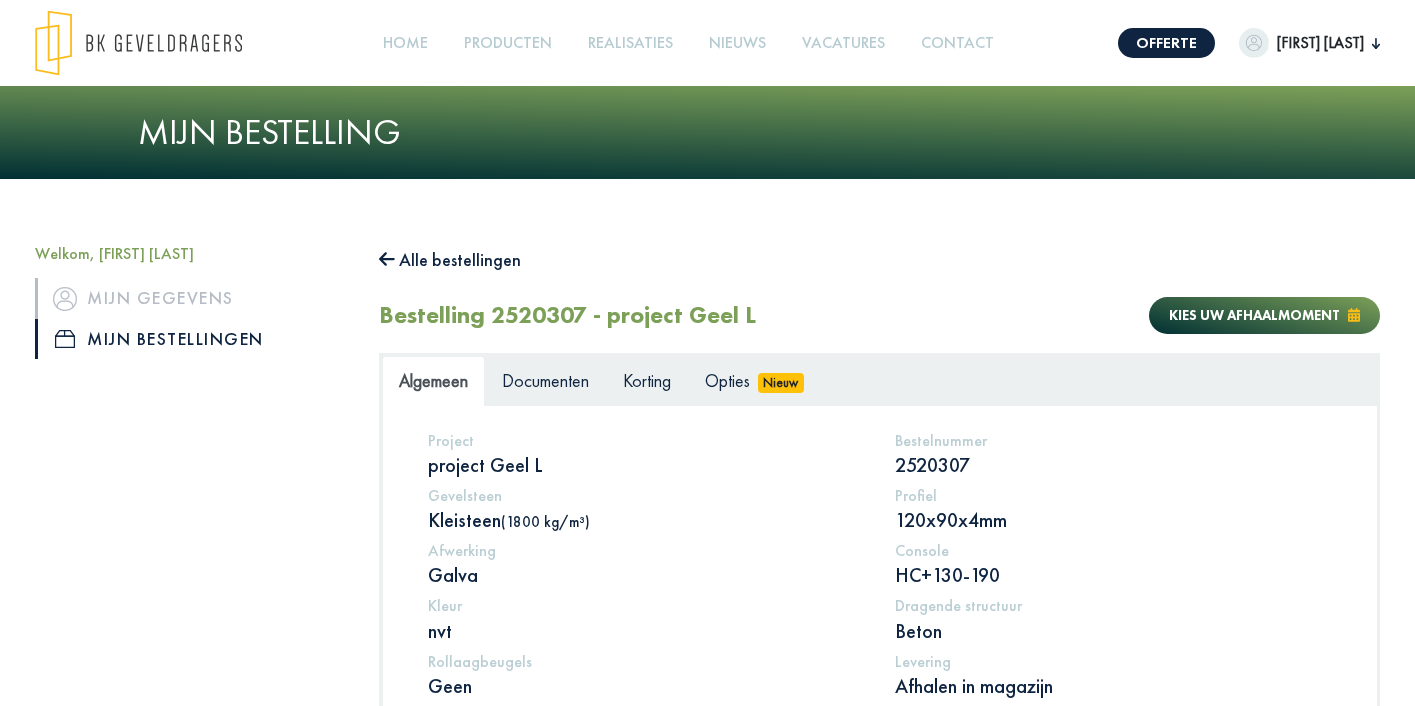 click on "Mijn bestellingen" at bounding box center [192, 339] 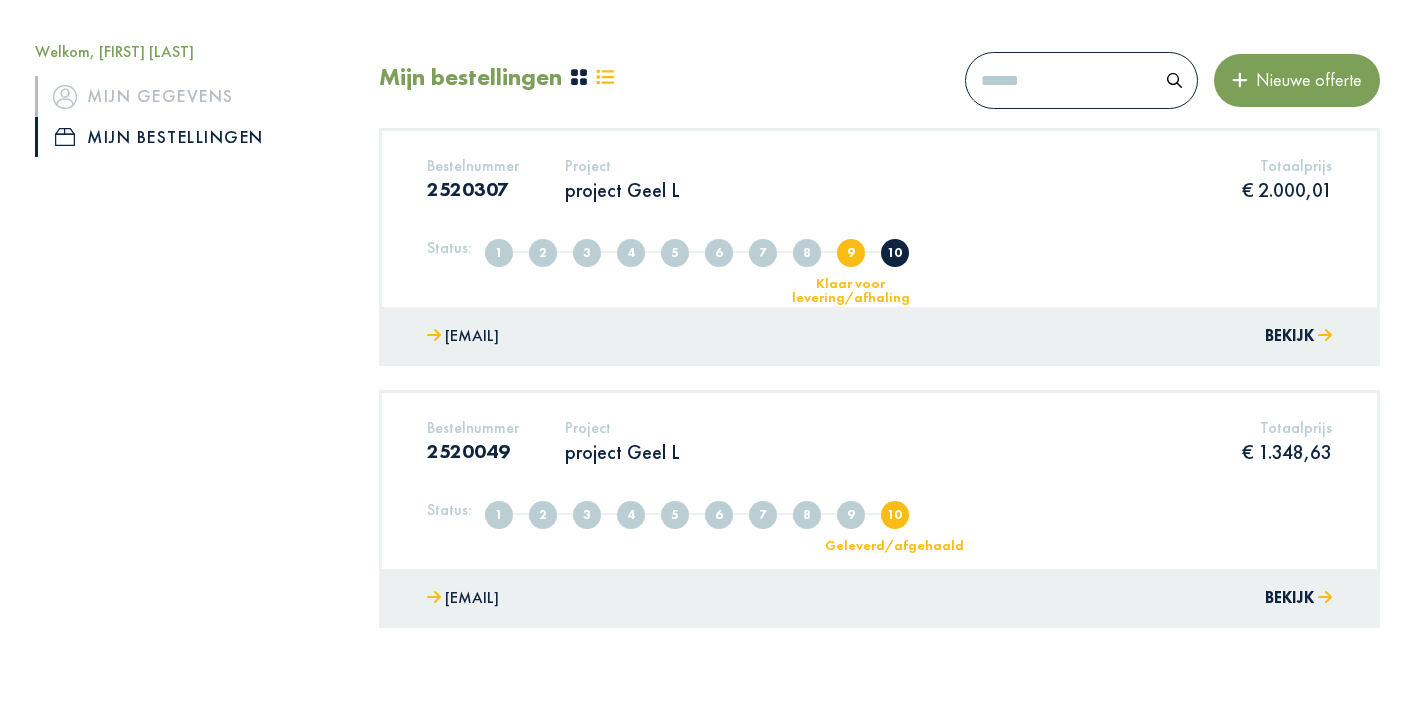 scroll, scrollTop: 213, scrollLeft: 0, axis: vertical 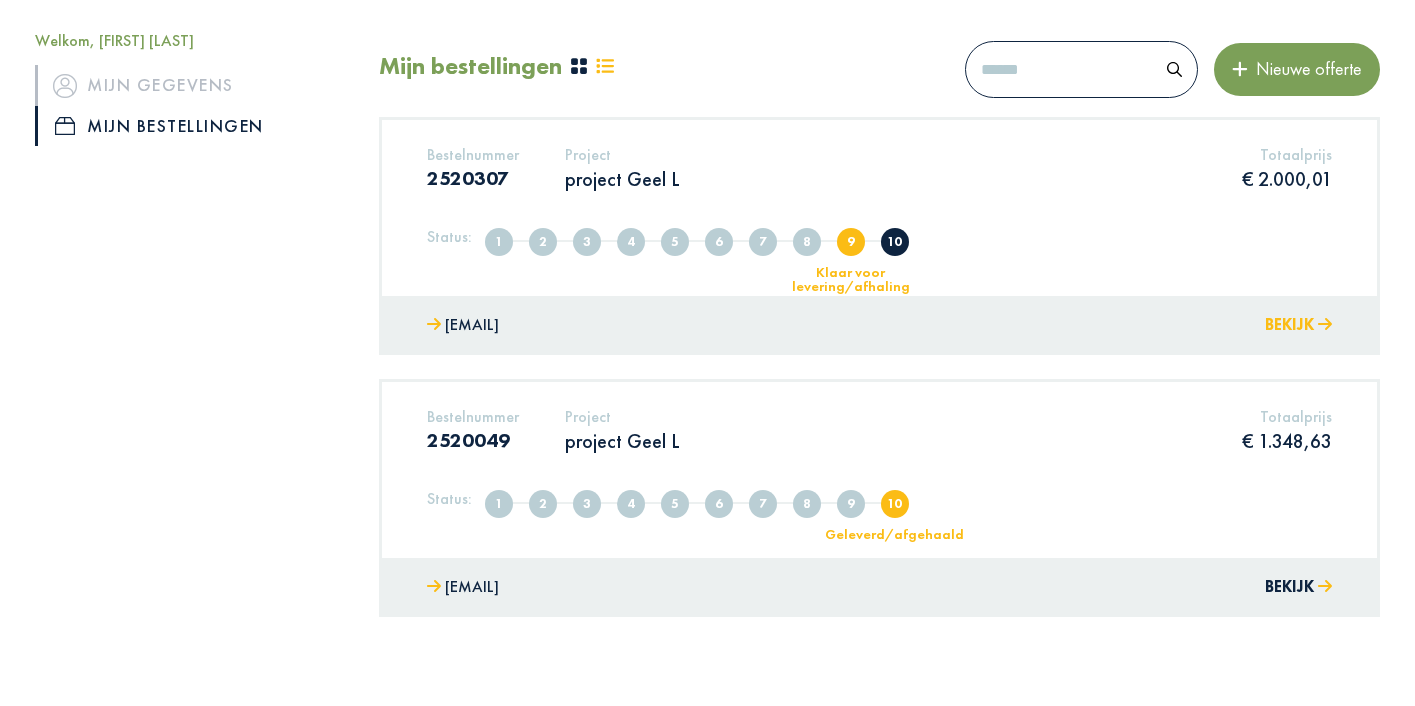 click on "Bekijk" at bounding box center [1298, 325] 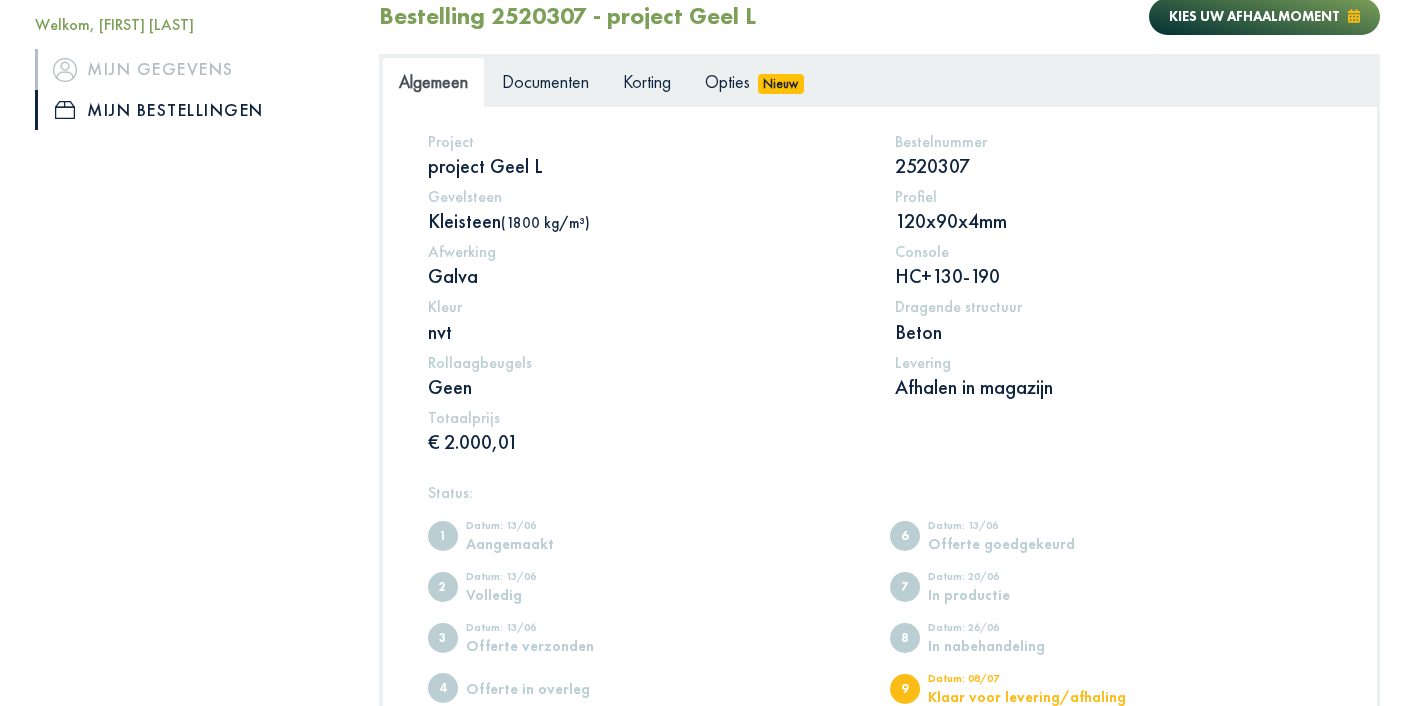 scroll, scrollTop: 297, scrollLeft: 0, axis: vertical 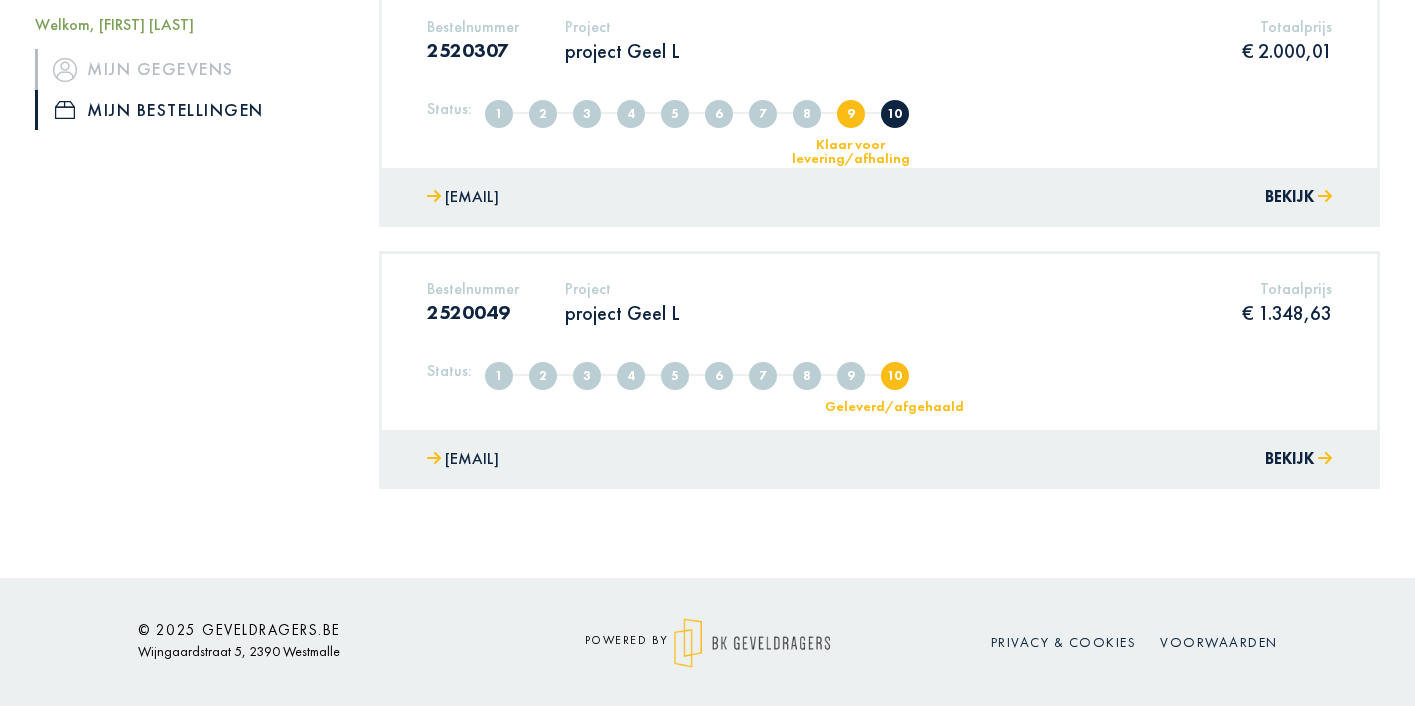 click on "[EMAIL]  Bekijk" at bounding box center (879, 197) 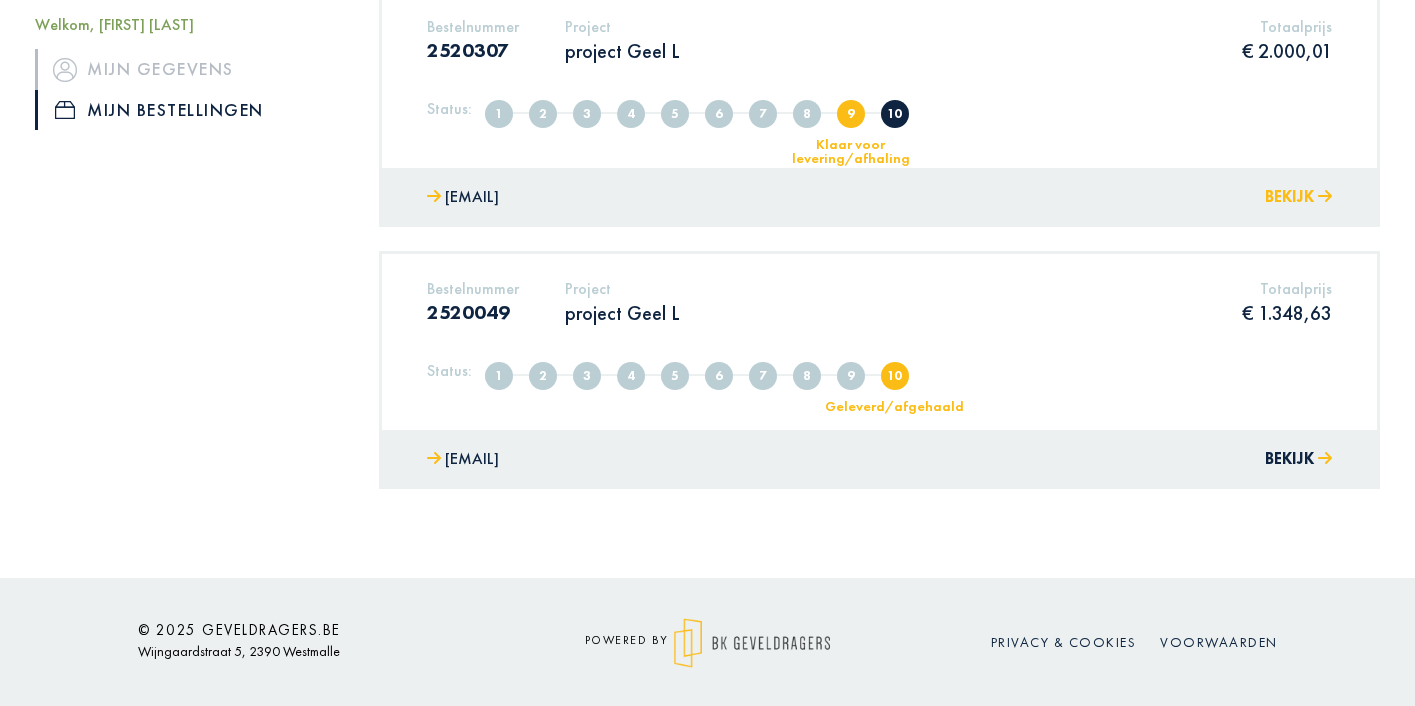 click on "Bekijk" at bounding box center [1298, 197] 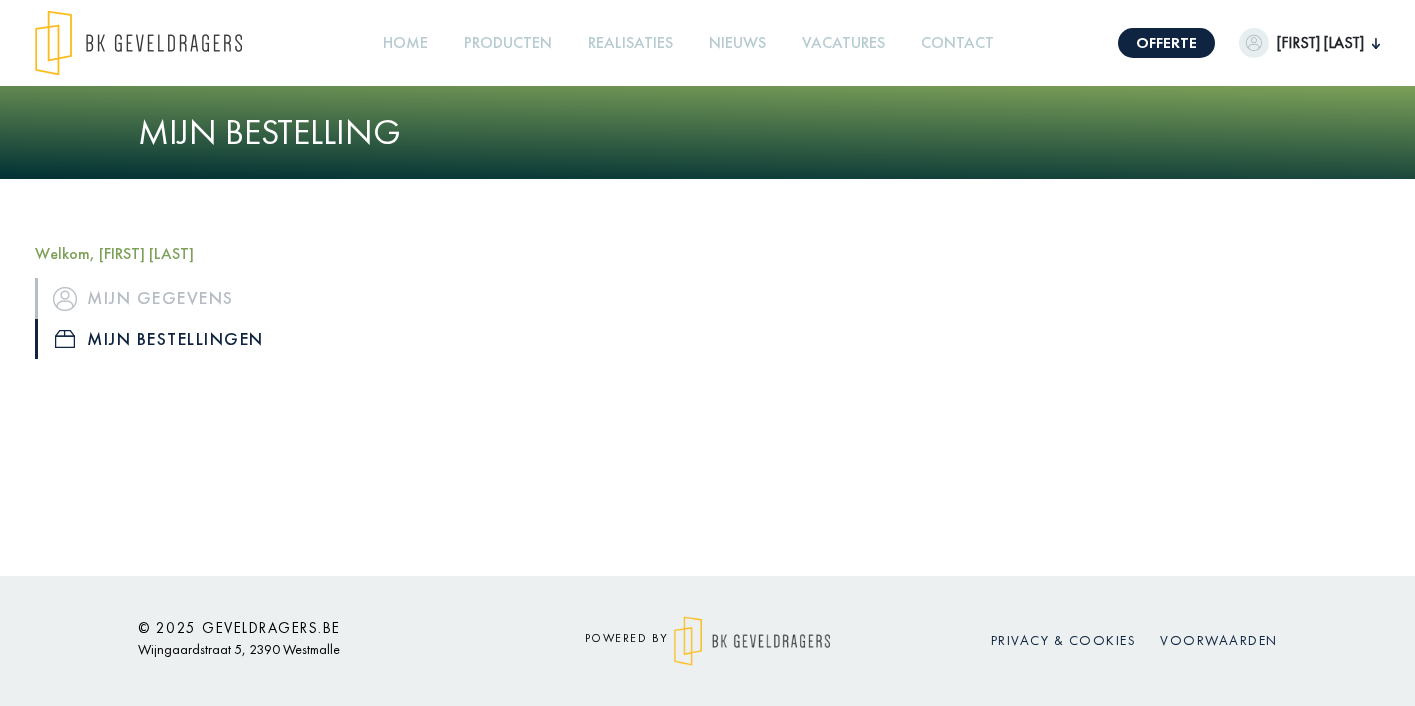 scroll, scrollTop: 0, scrollLeft: 0, axis: both 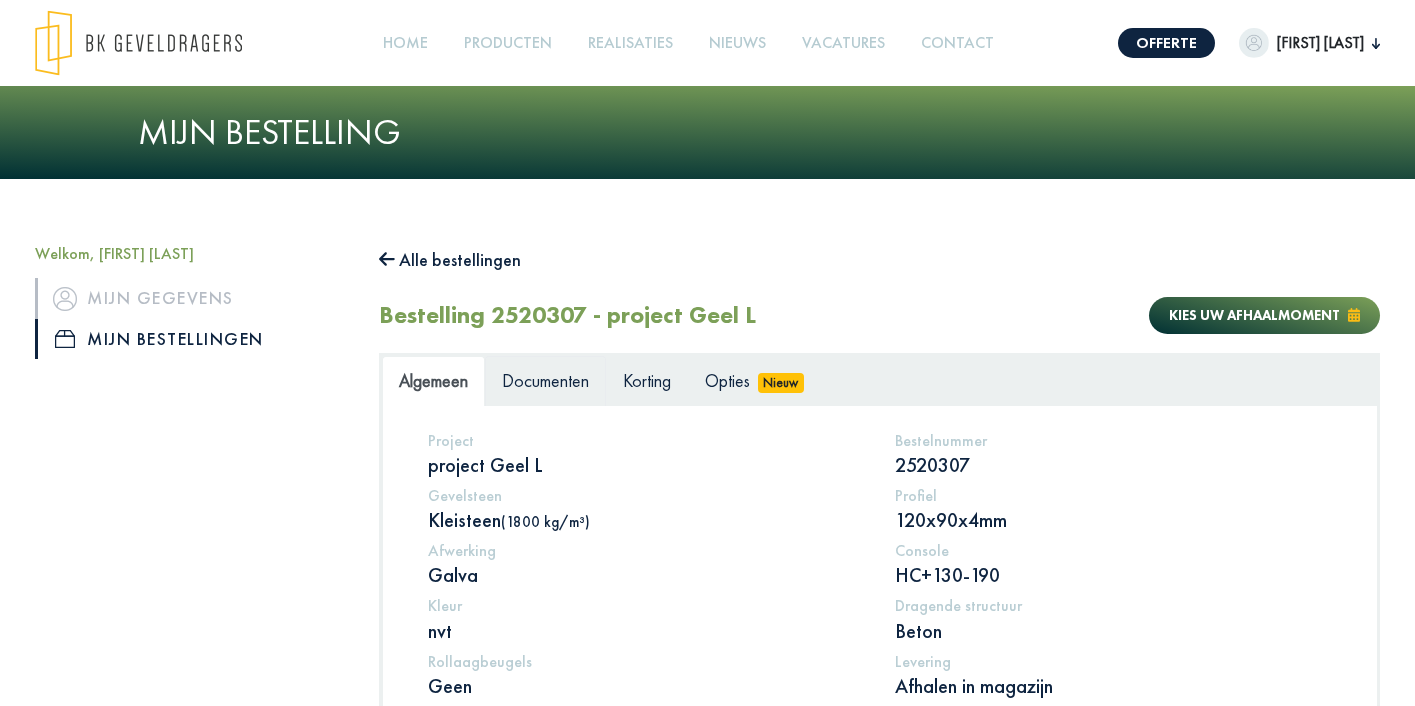 click on "Documenten" at bounding box center [545, 380] 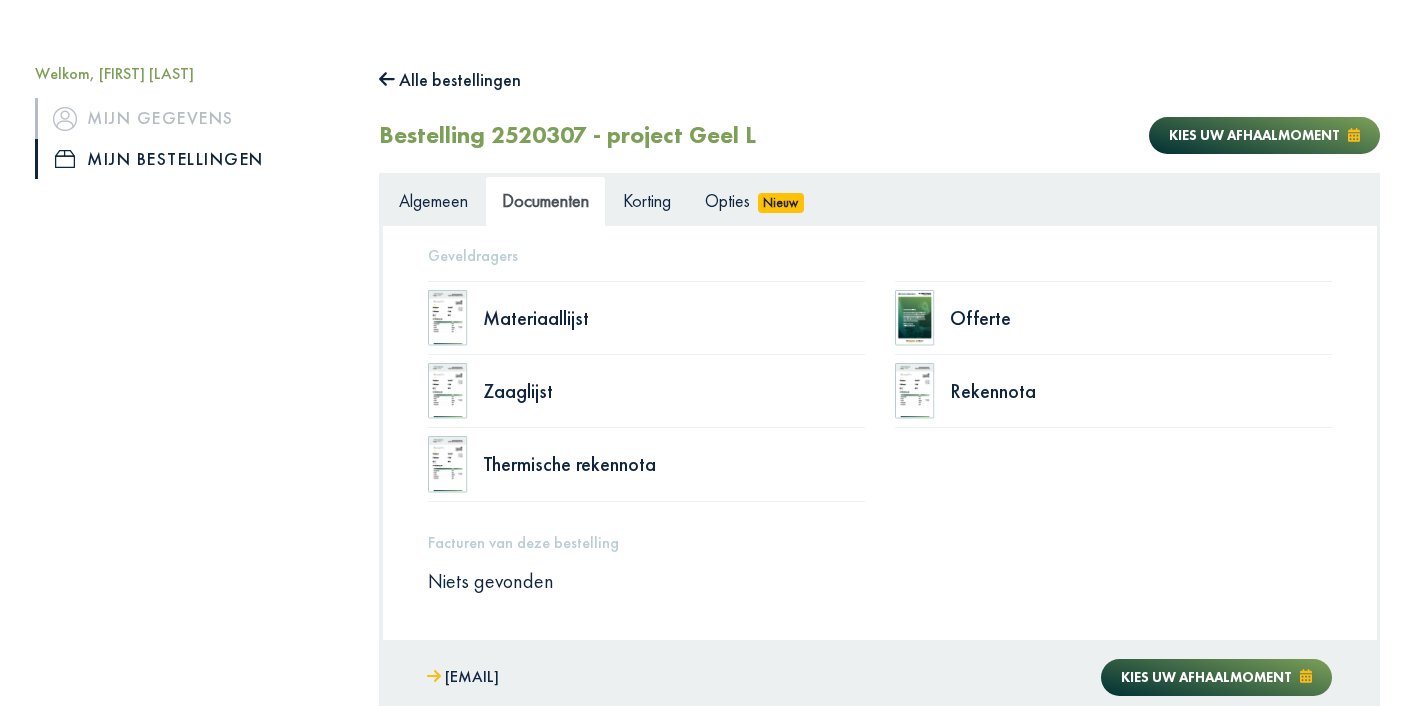 scroll, scrollTop: 181, scrollLeft: 0, axis: vertical 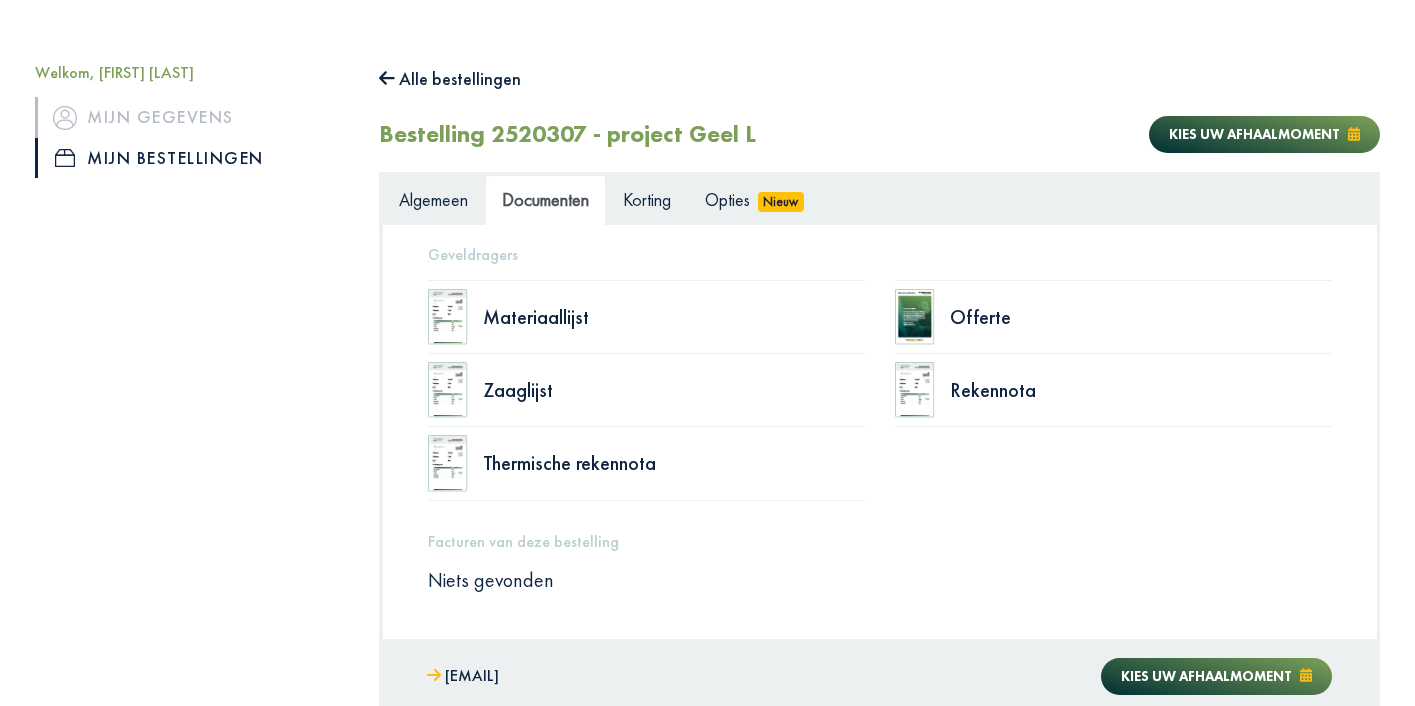 click at bounding box center (448, 317) 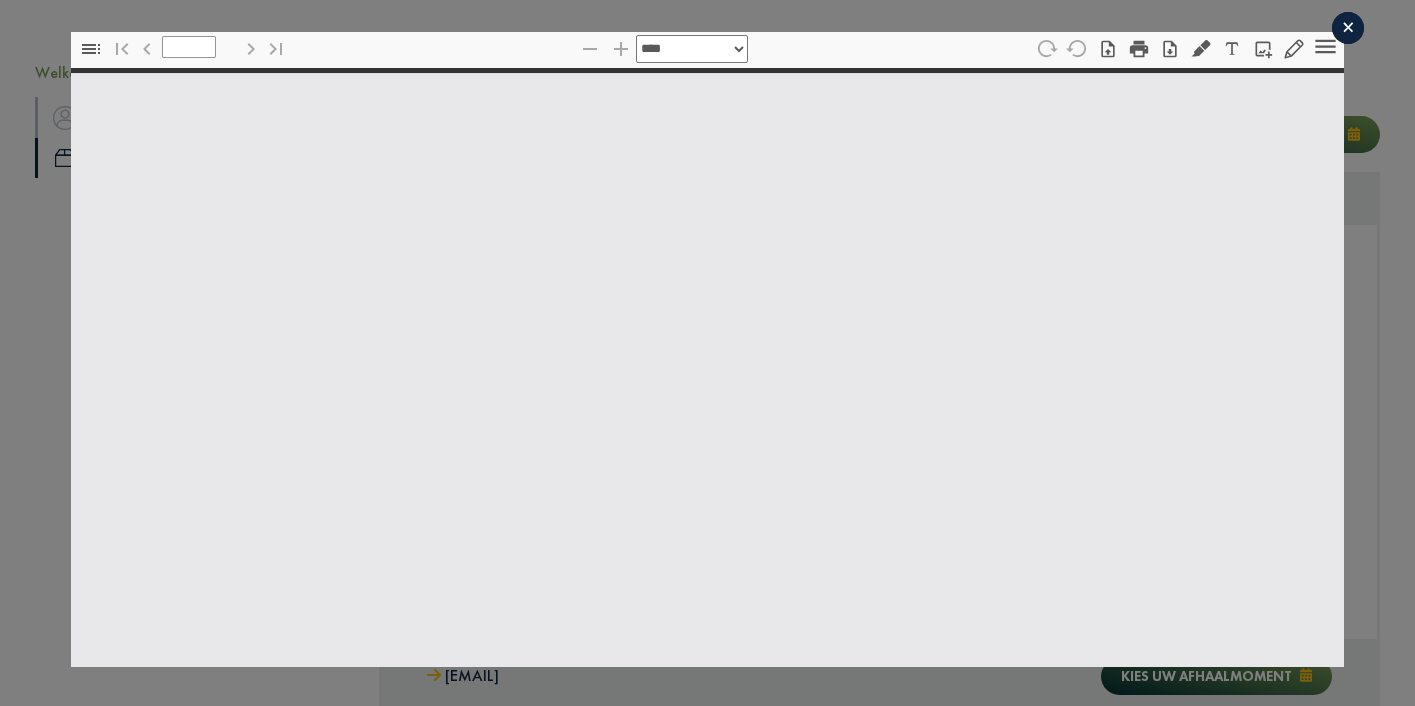 scroll, scrollTop: 10, scrollLeft: 0, axis: vertical 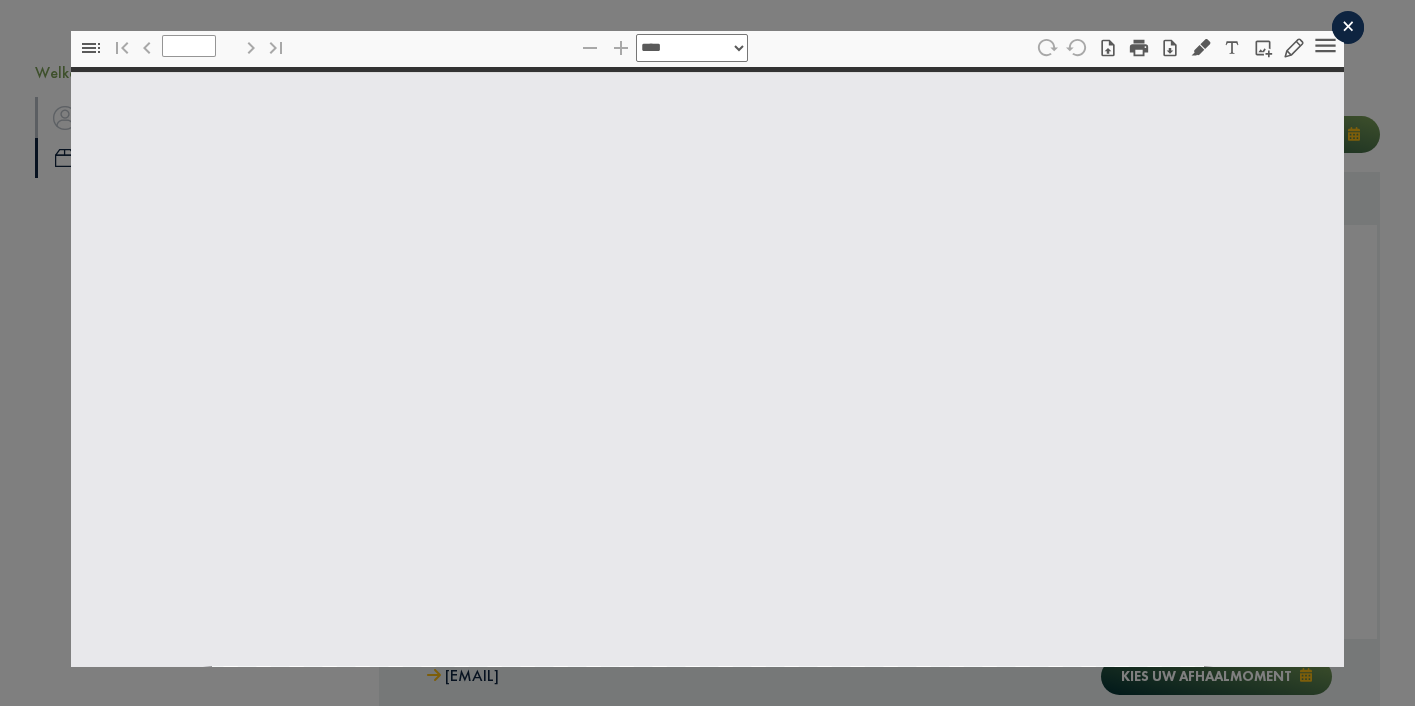 click on "×" at bounding box center [1348, 28] 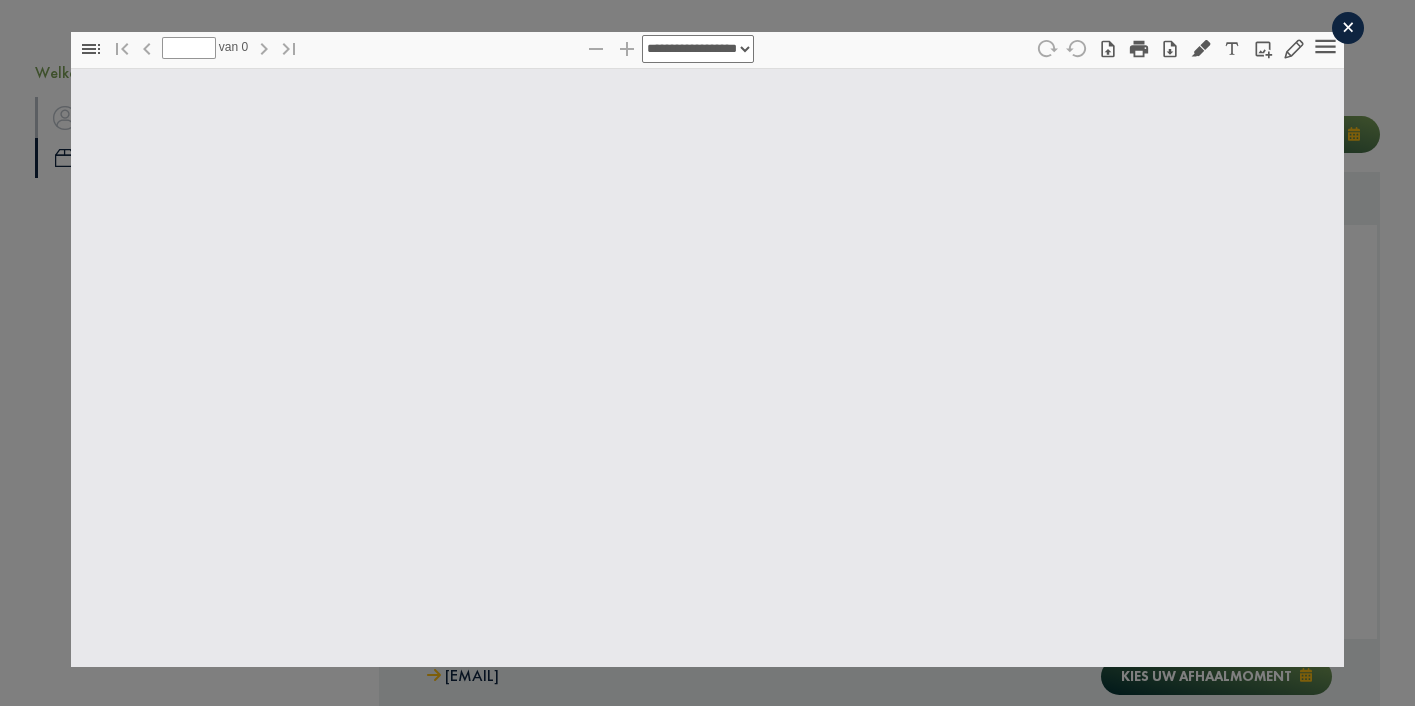 scroll, scrollTop: 0, scrollLeft: 0, axis: both 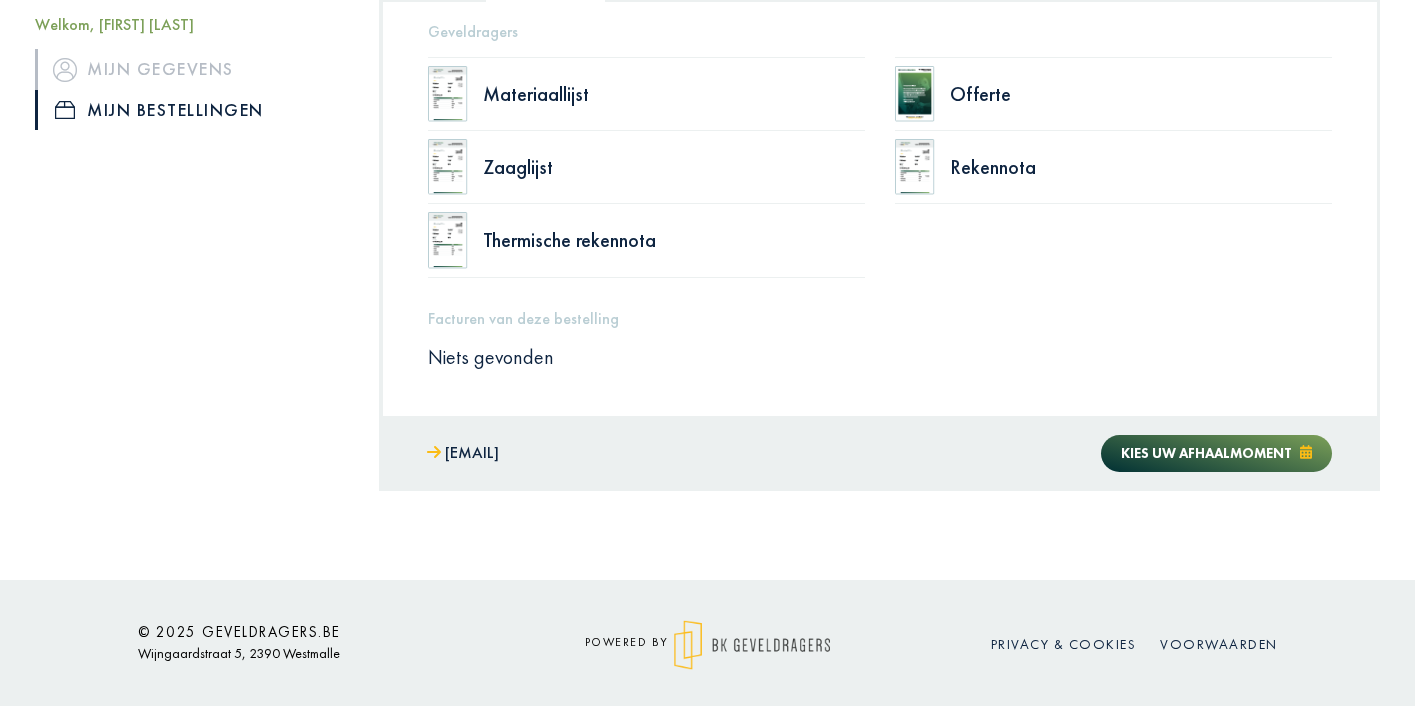 click at bounding box center [448, 94] 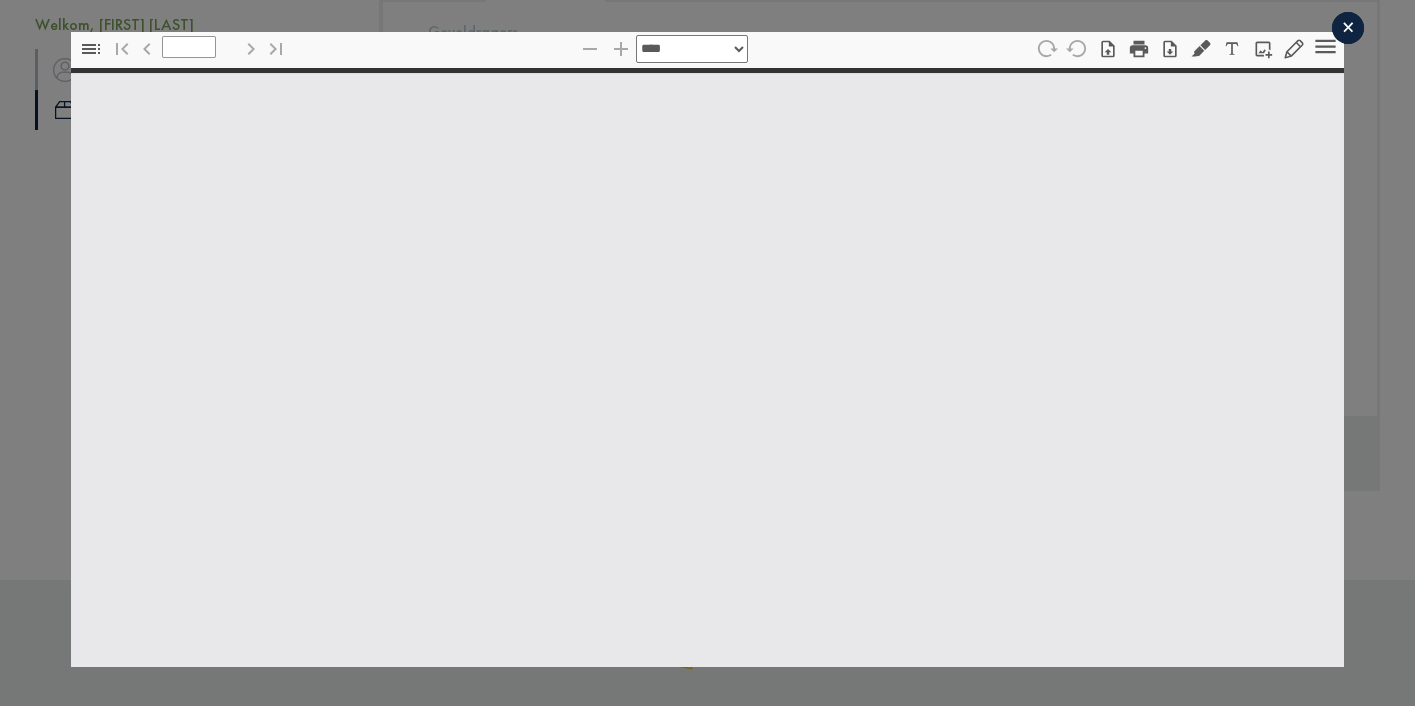 scroll, scrollTop: 10, scrollLeft: 0, axis: vertical 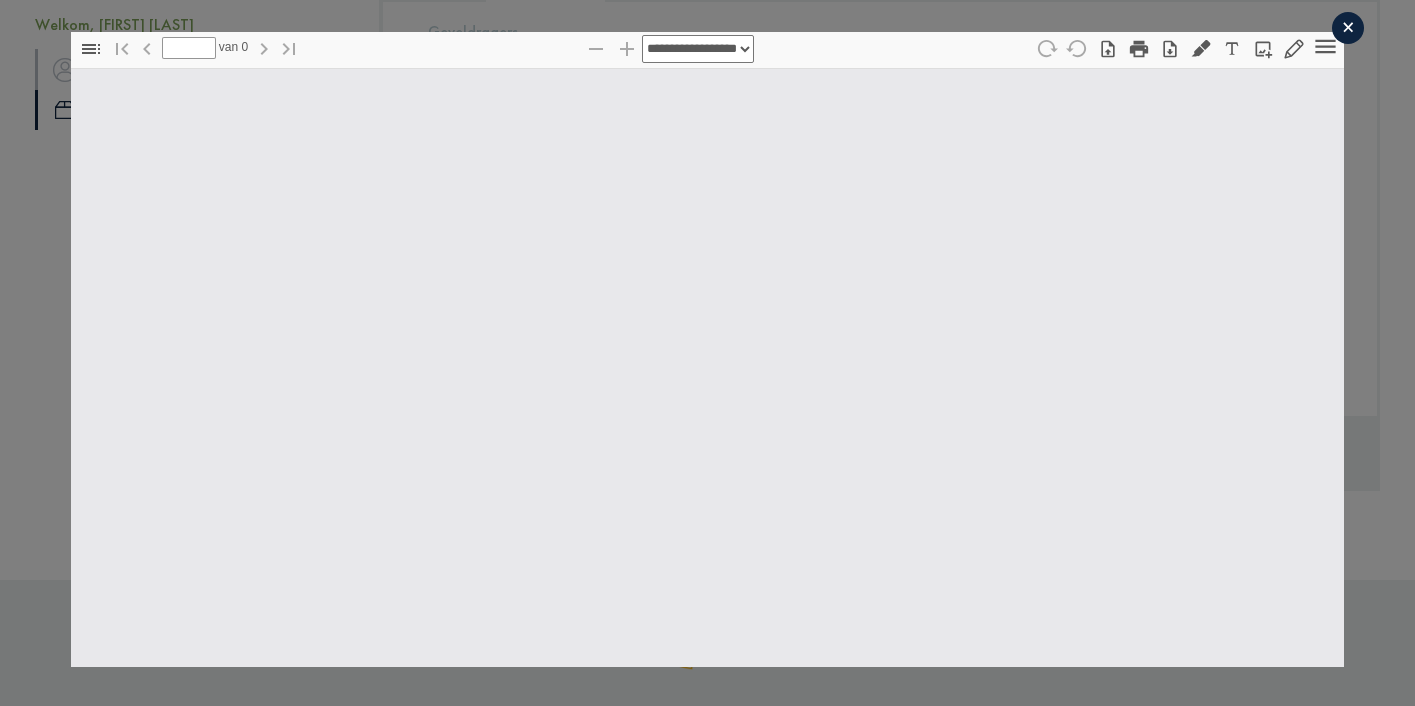 click on "×" at bounding box center [1348, 28] 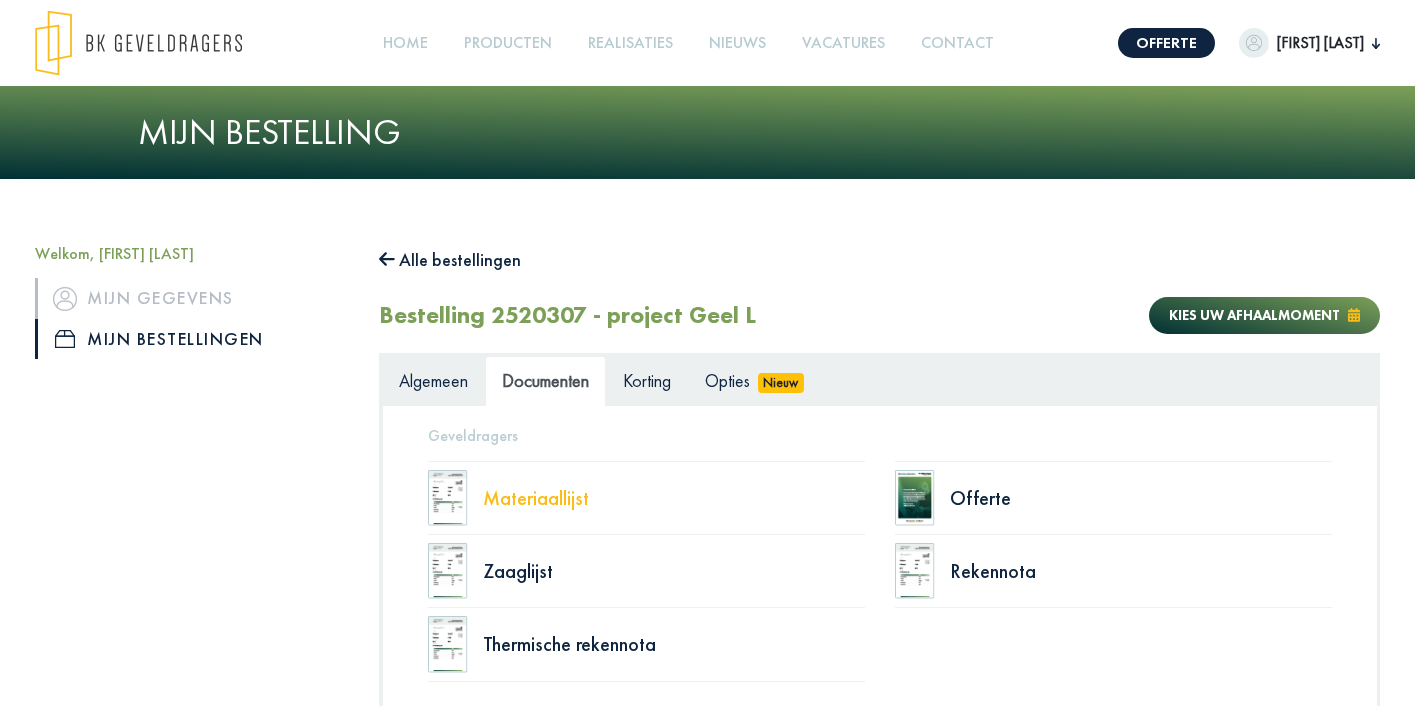 scroll, scrollTop: 0, scrollLeft: 0, axis: both 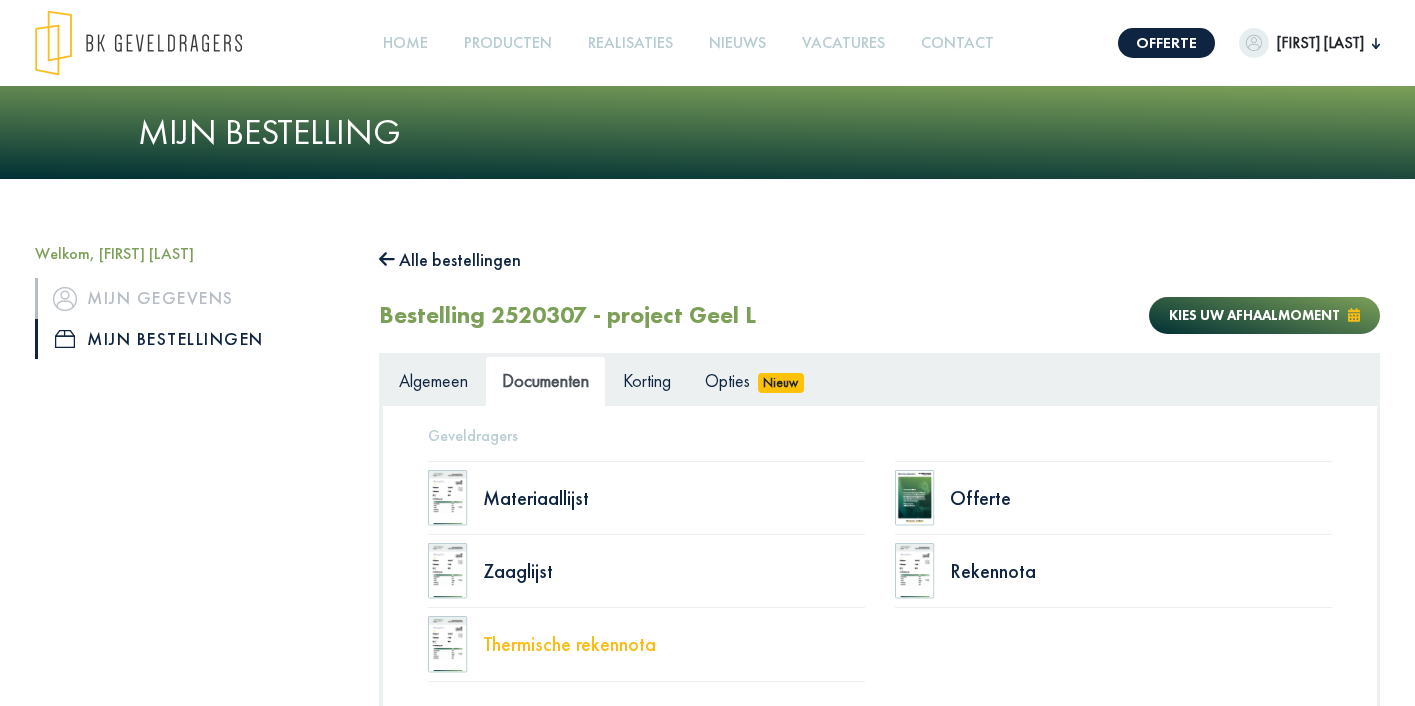 click on "Thermische rekennota" at bounding box center [674, 498] 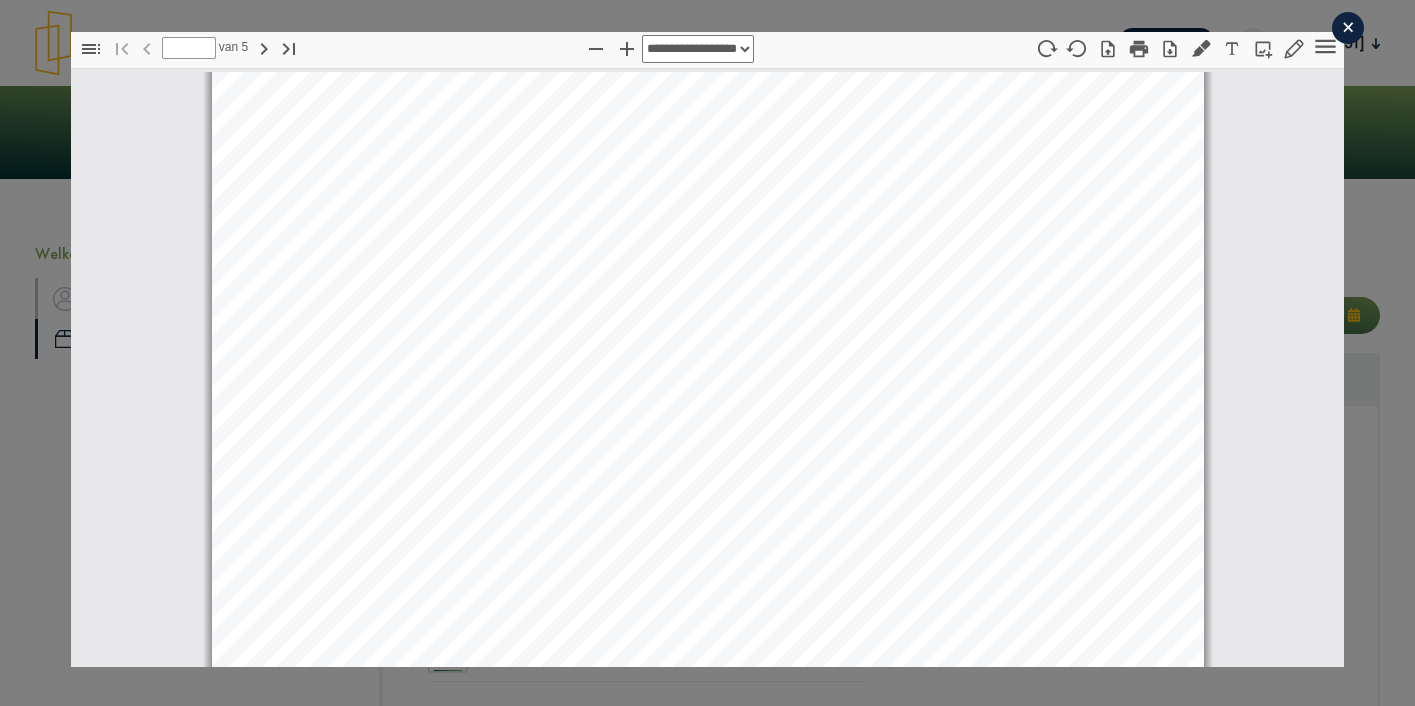 scroll, scrollTop: 228, scrollLeft: 0, axis: vertical 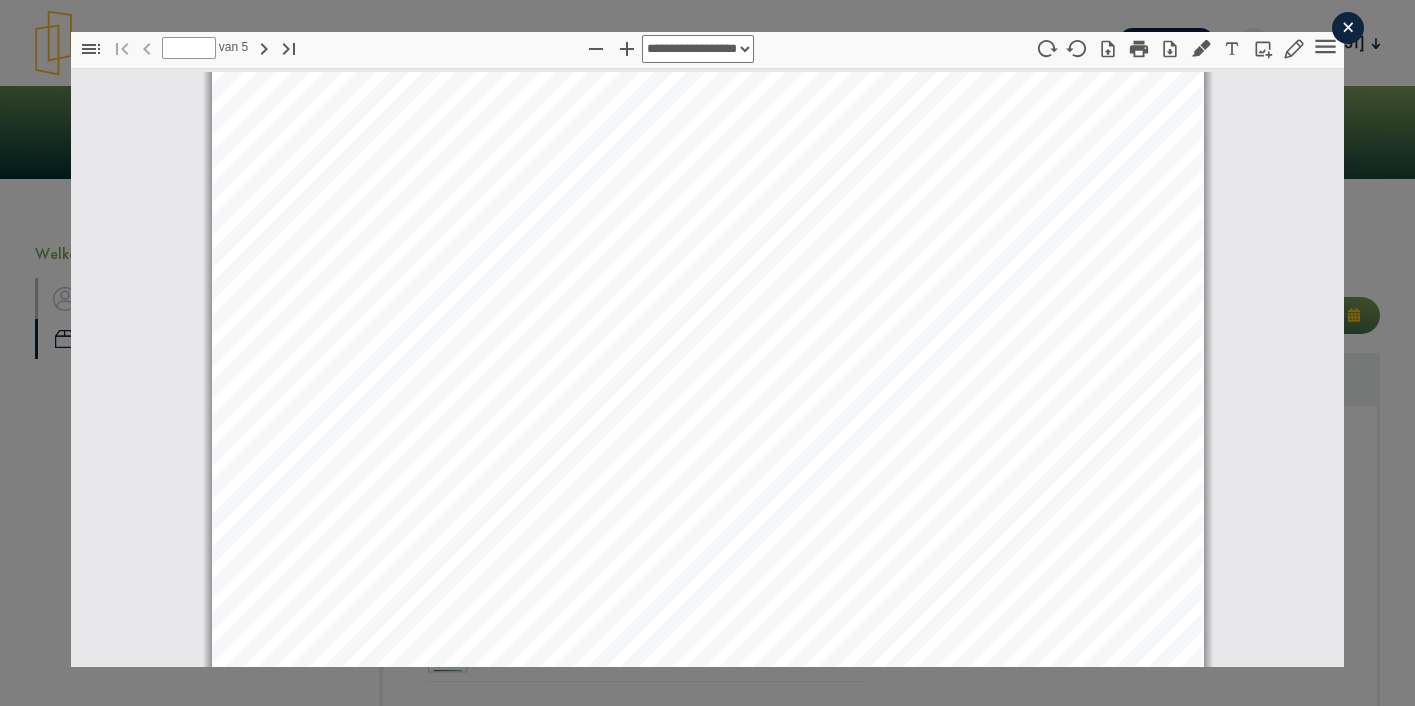 click at bounding box center [264, 49] 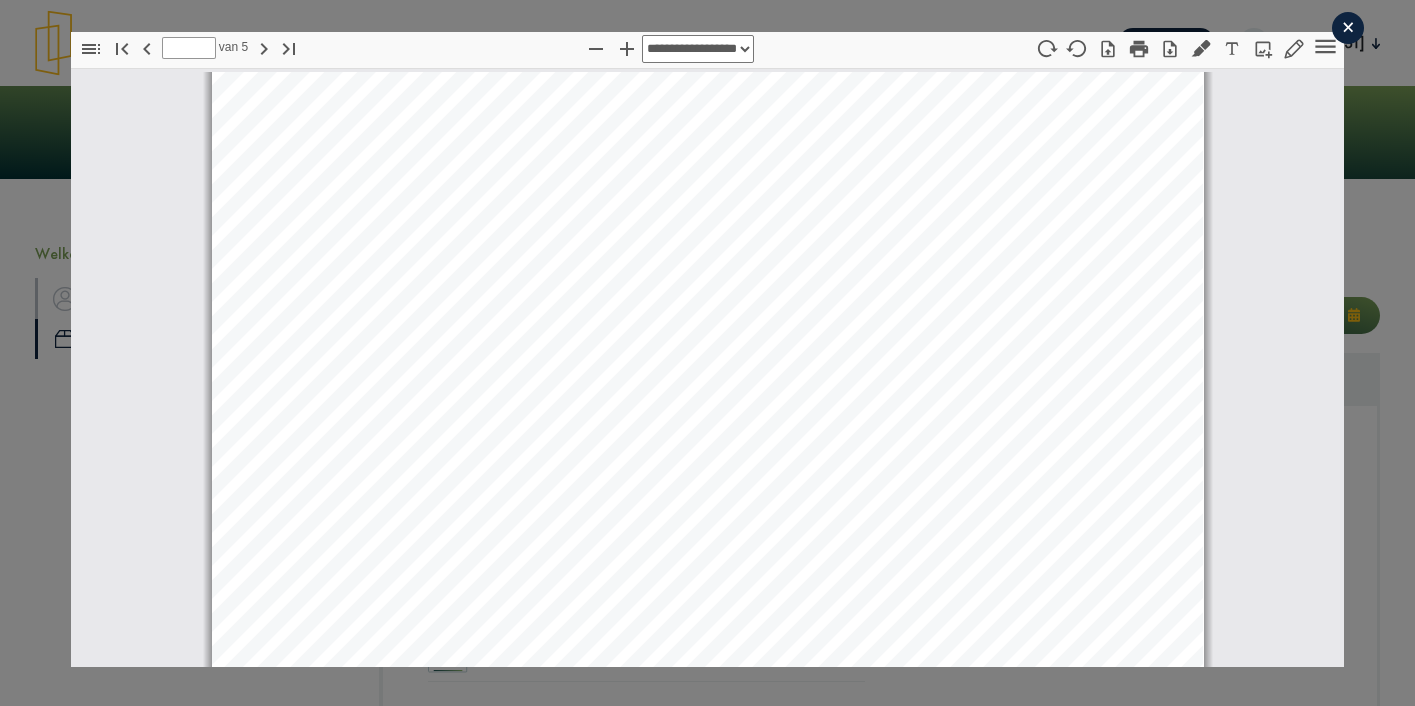 scroll, scrollTop: 1424, scrollLeft: 0, axis: vertical 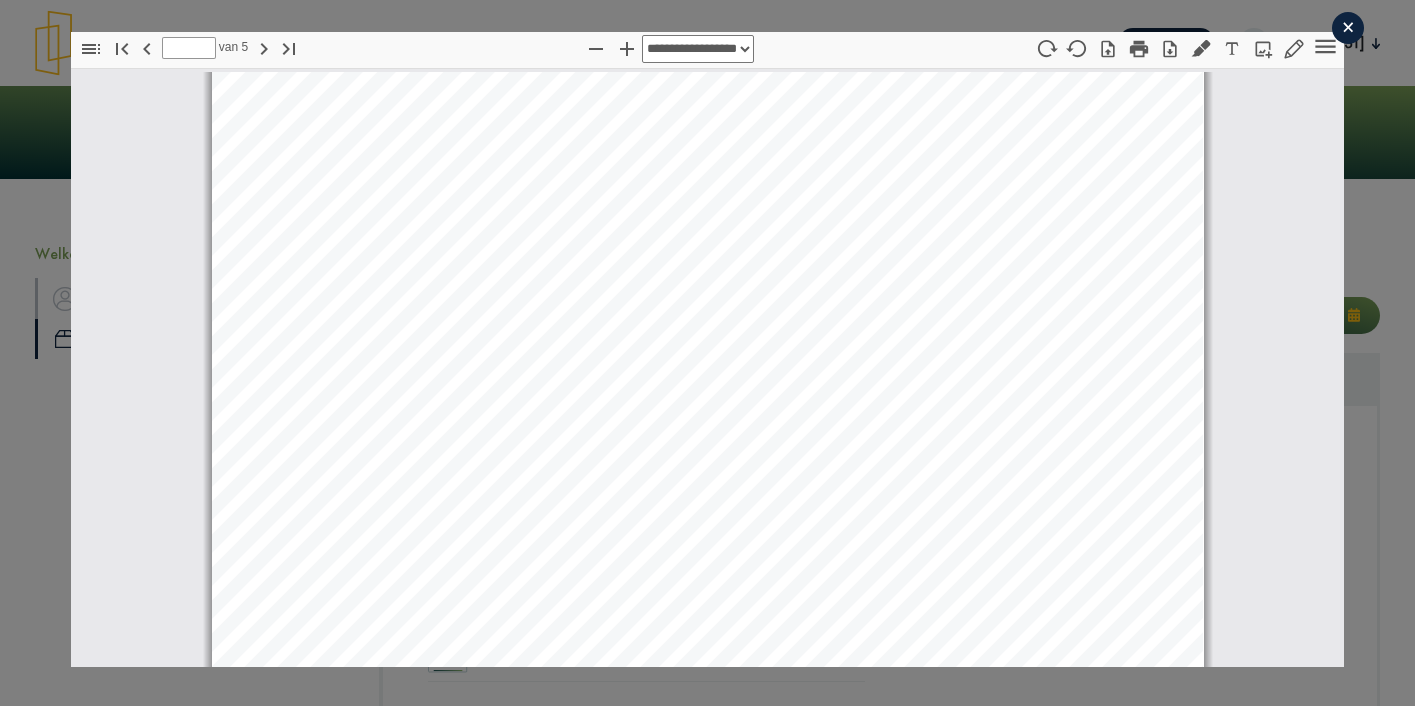 click on "×" at bounding box center (1348, 28) 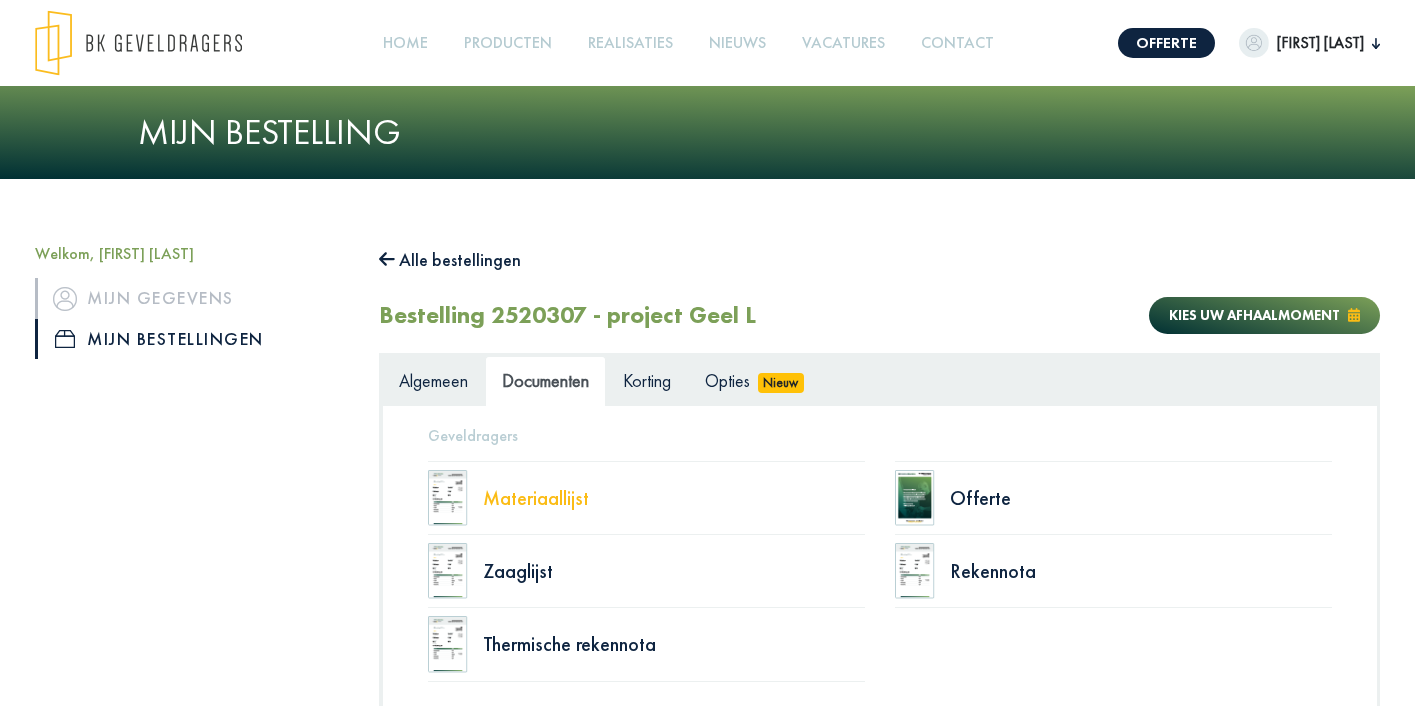 click on "Materiaallijst" at bounding box center [674, 498] 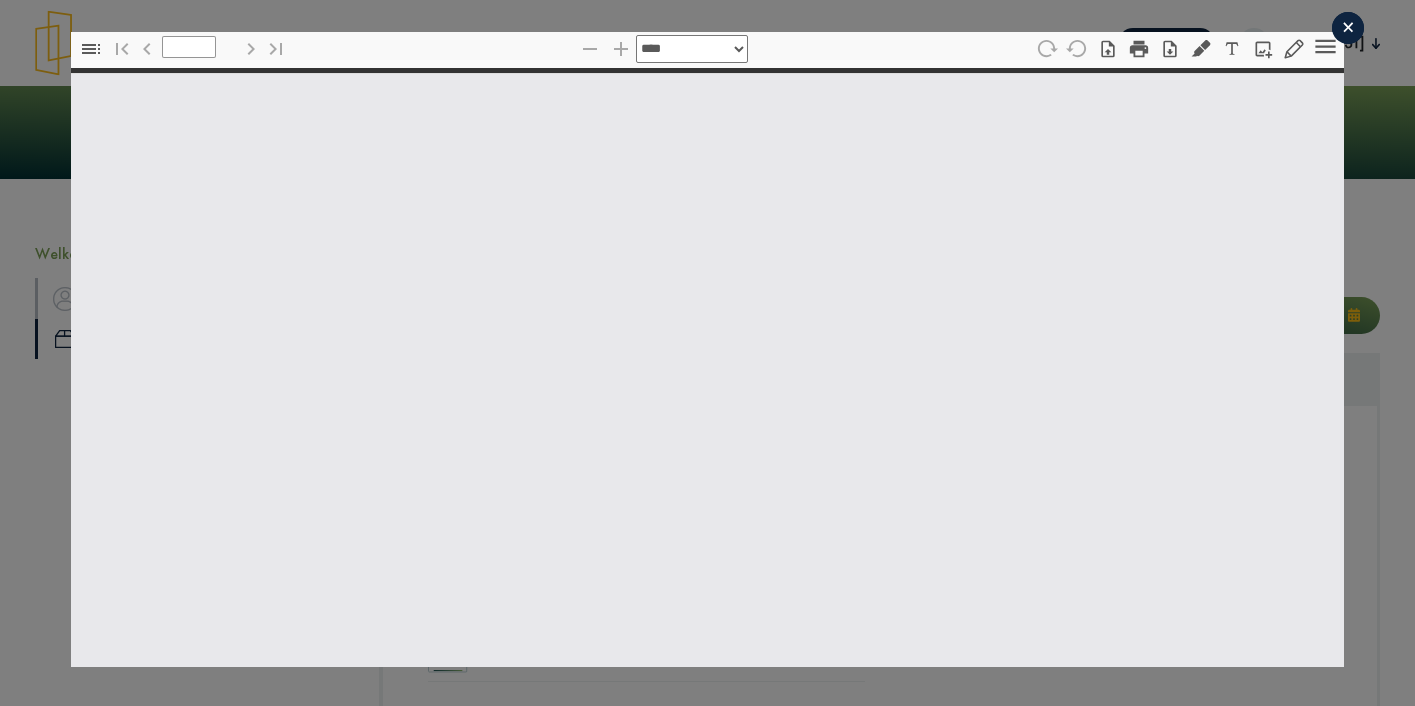 scroll, scrollTop: 10, scrollLeft: 0, axis: vertical 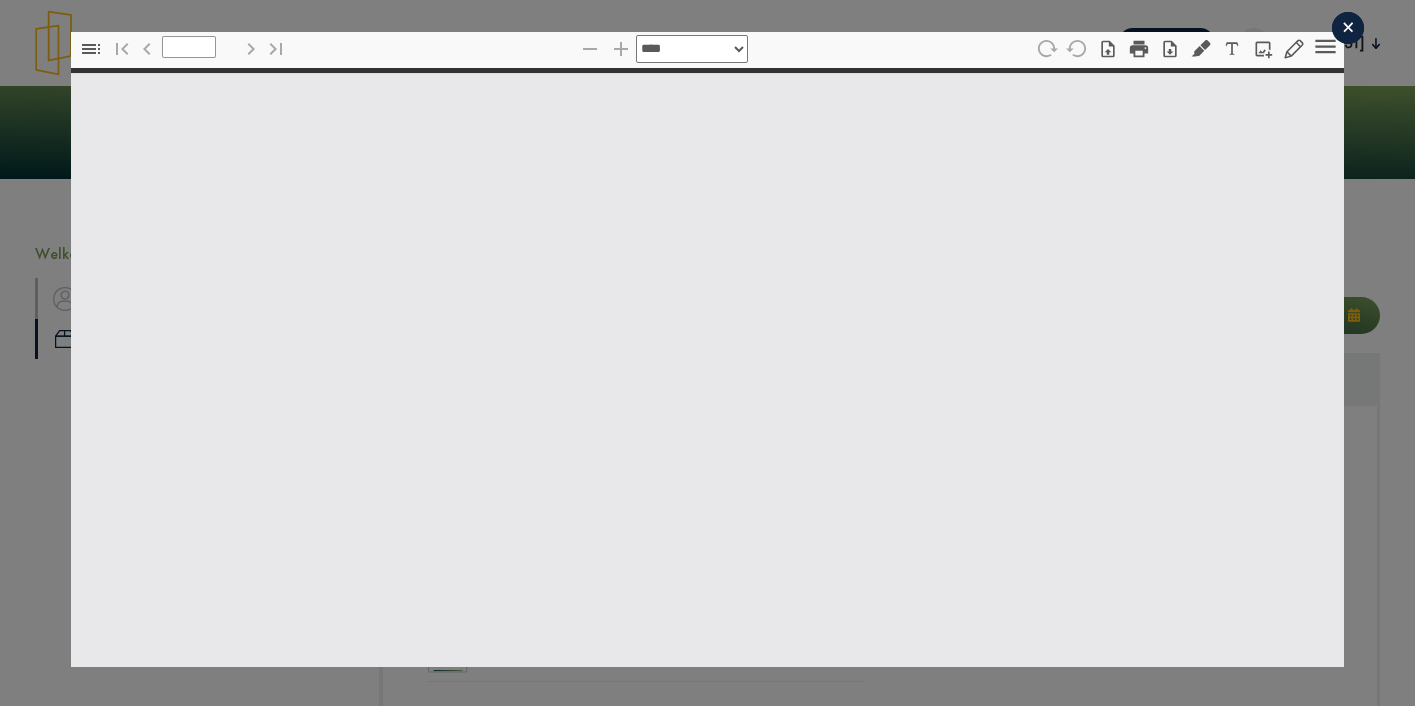 click on "×" at bounding box center [1348, 28] 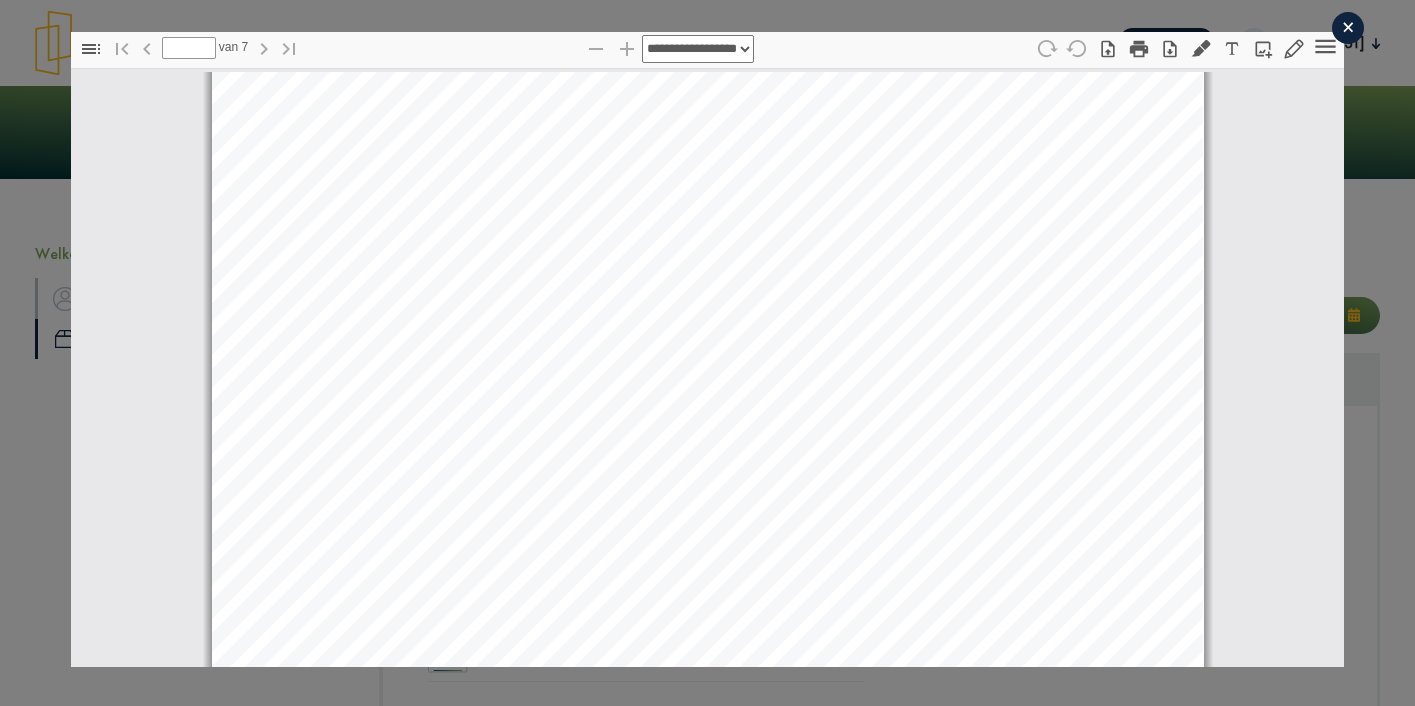 scroll, scrollTop: 0, scrollLeft: 0, axis: both 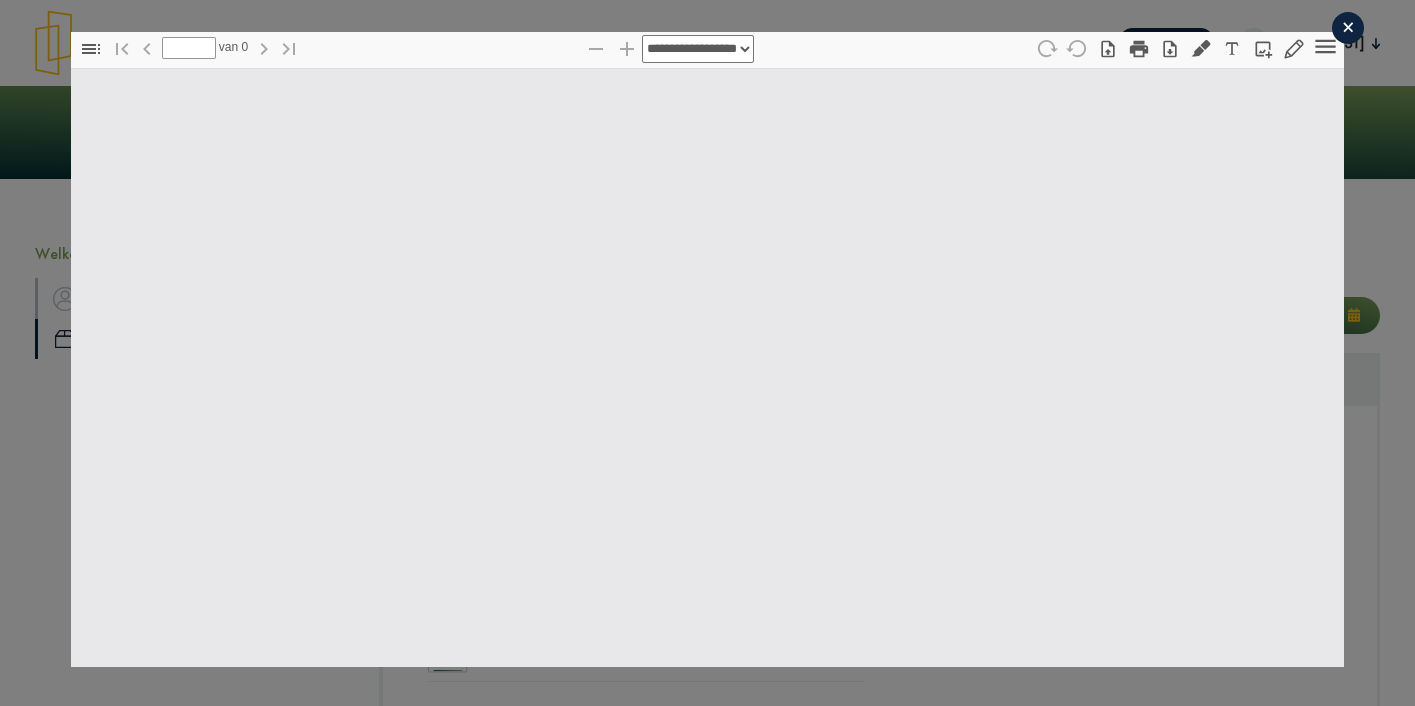 click on "×" at bounding box center (1348, 28) 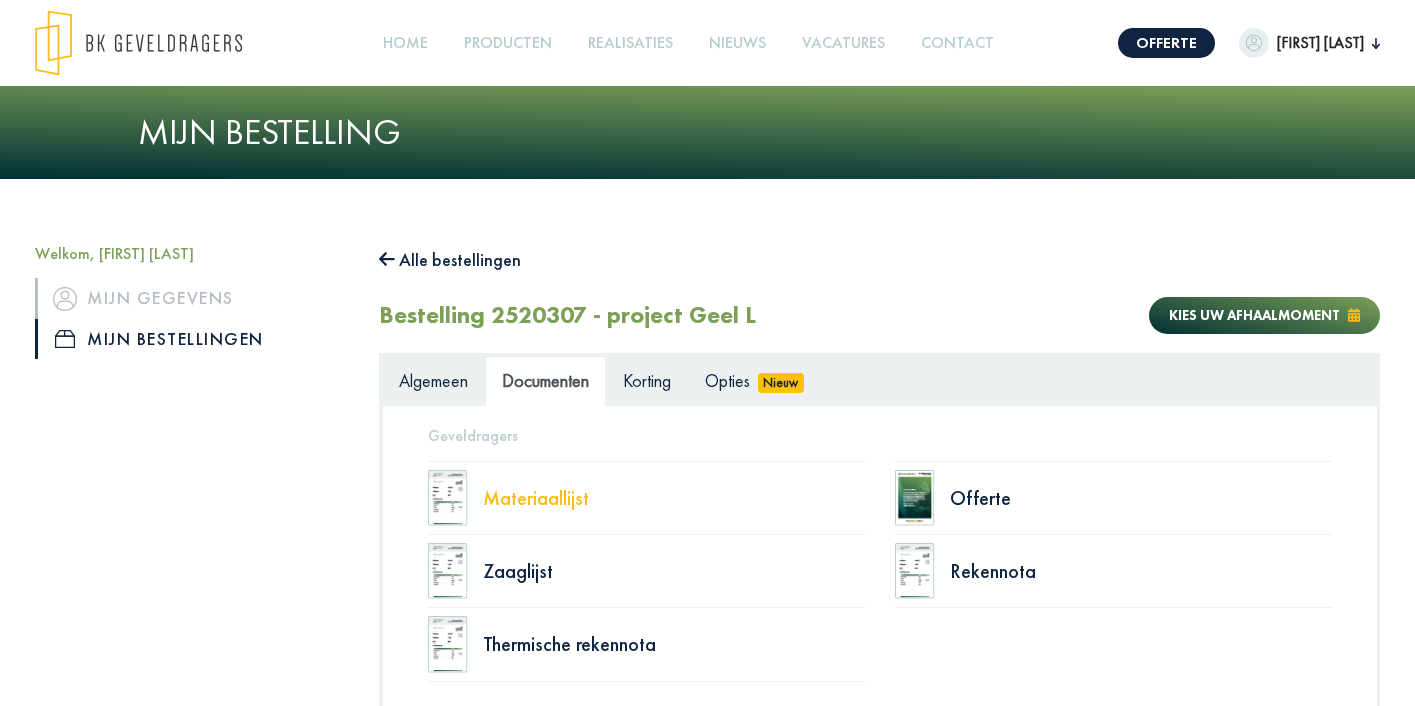 click on "Materiaallijst" at bounding box center (674, 498) 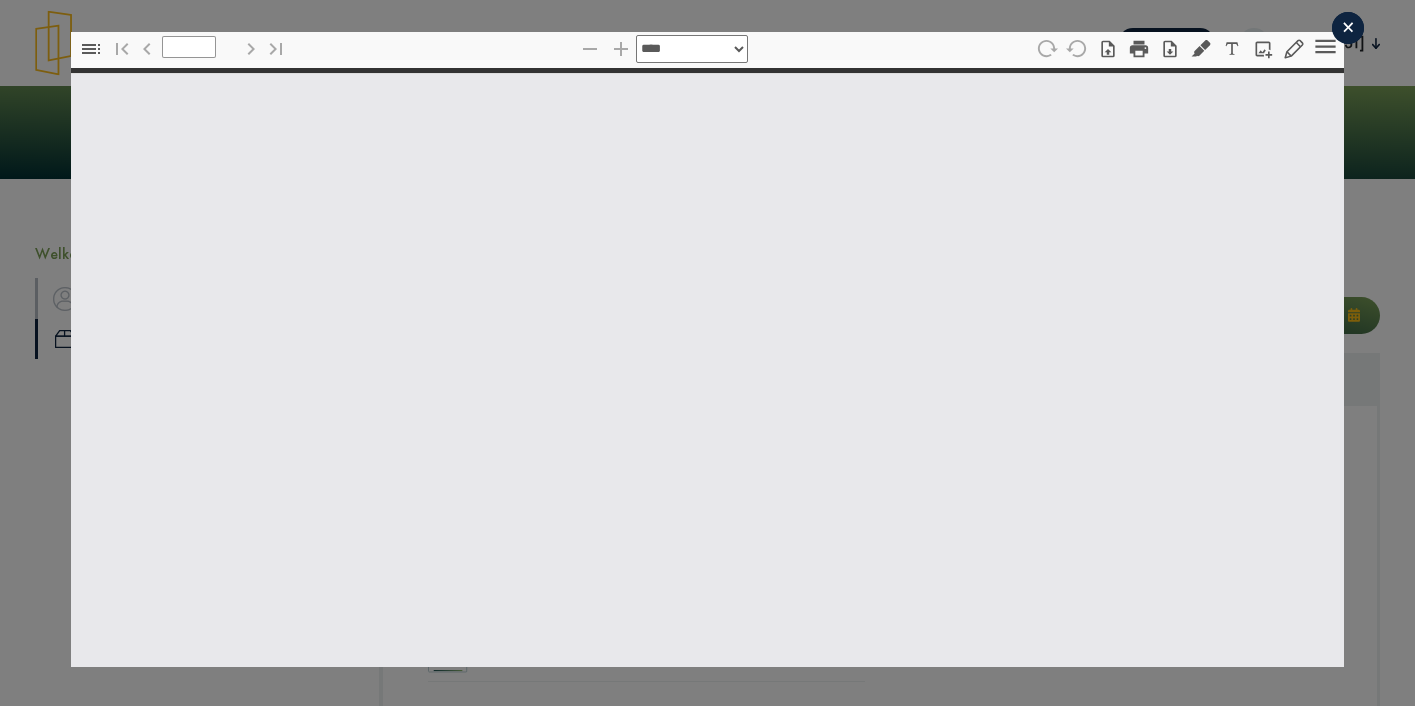scroll, scrollTop: 10, scrollLeft: 0, axis: vertical 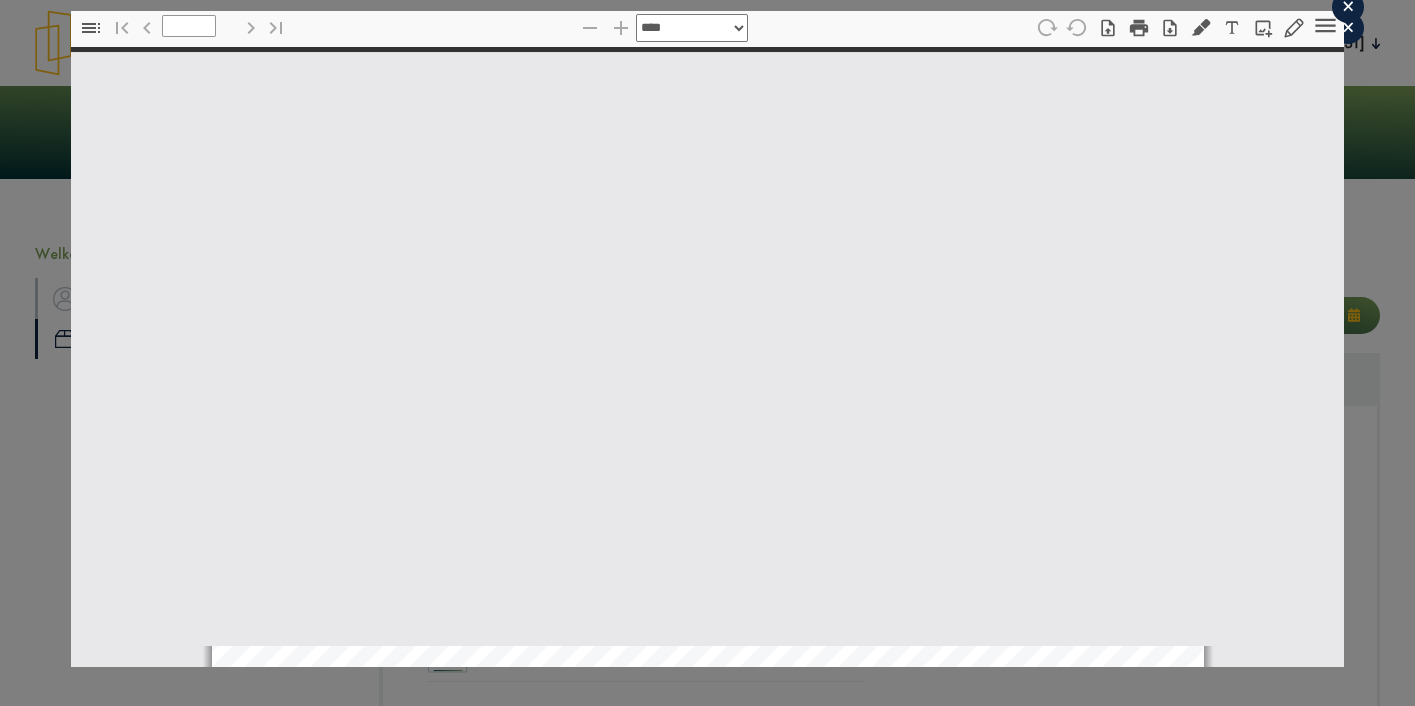 click on "**********" at bounding box center [707, 349] 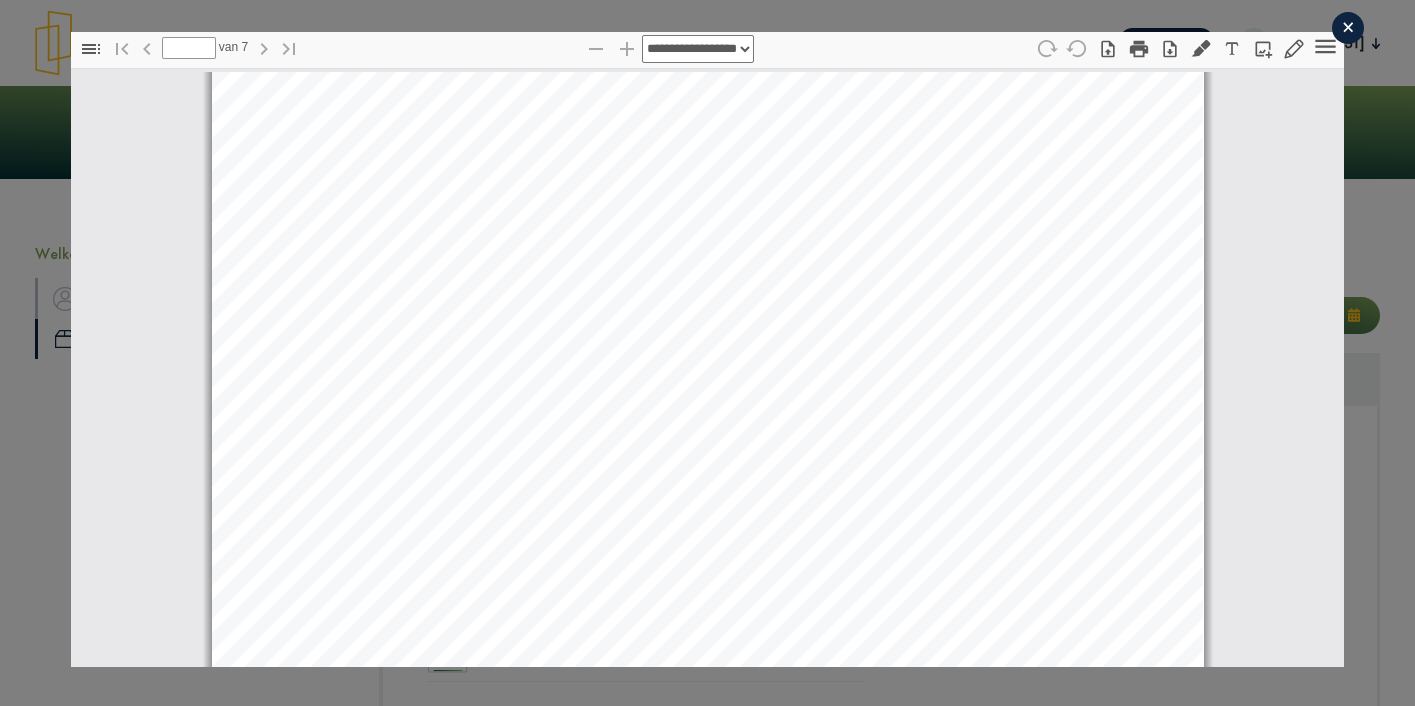 scroll, scrollTop: 0, scrollLeft: 0, axis: both 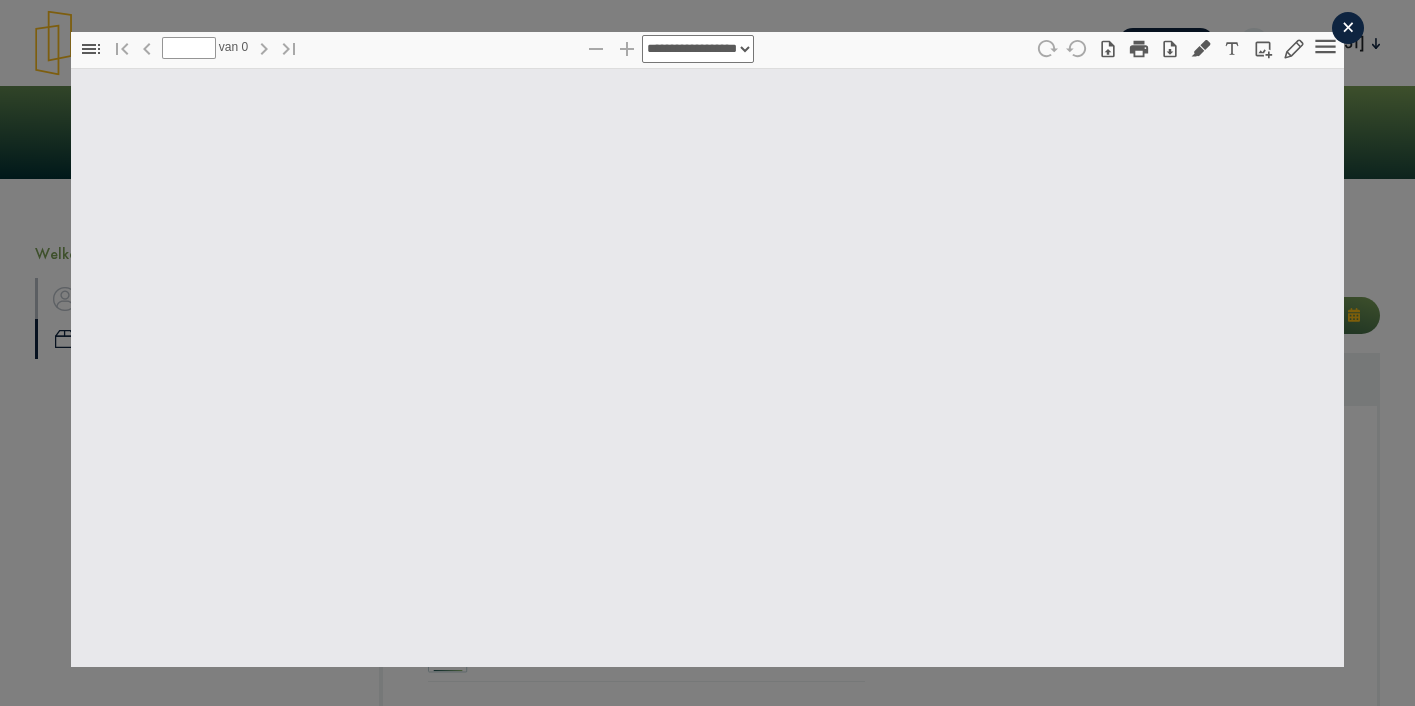 click on "×" at bounding box center (1348, 28) 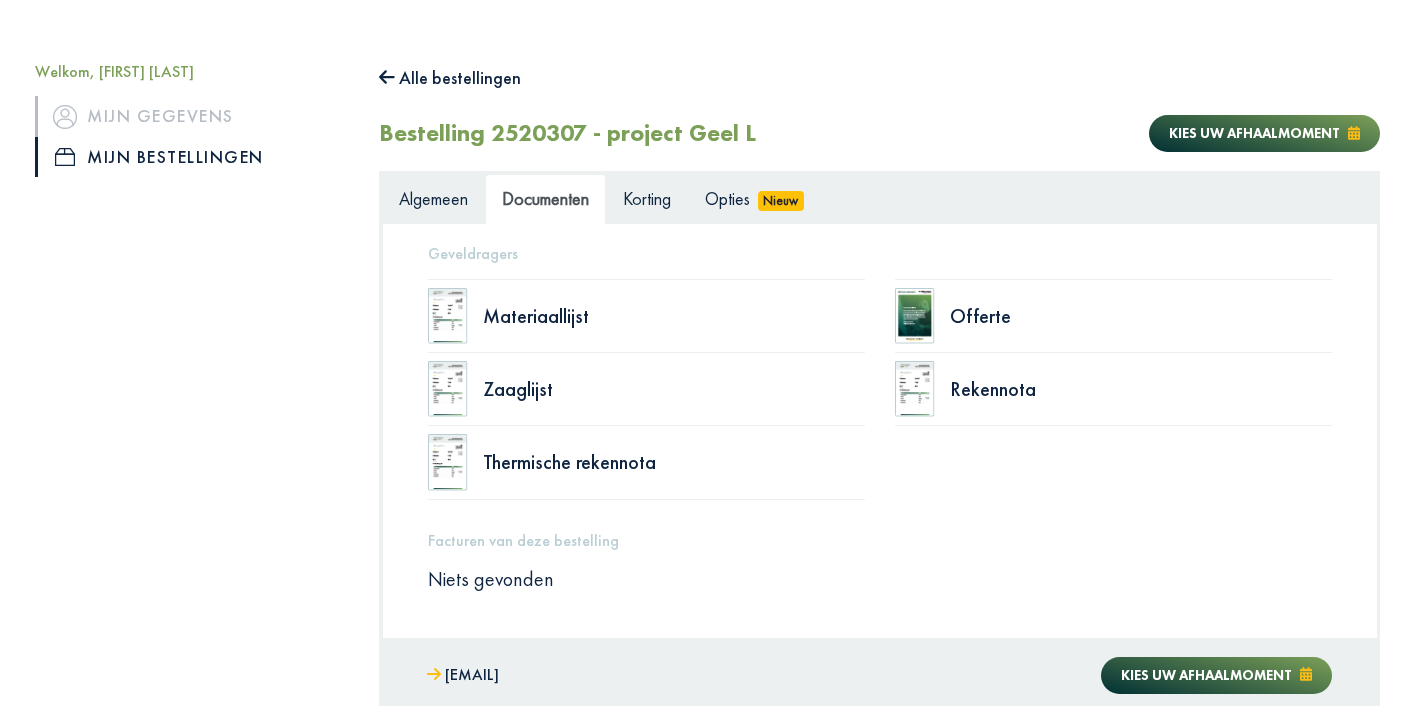 scroll, scrollTop: 184, scrollLeft: 0, axis: vertical 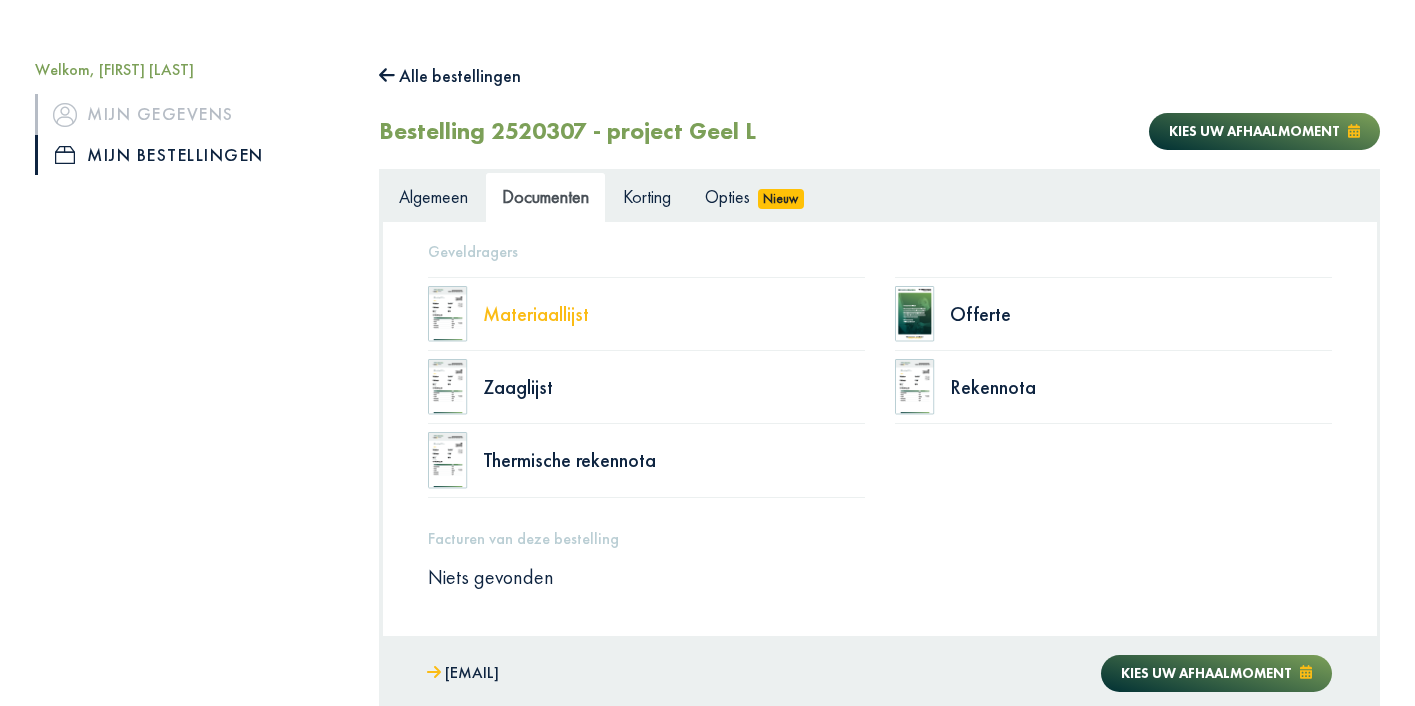 click on "Materiaallijst" at bounding box center (674, 314) 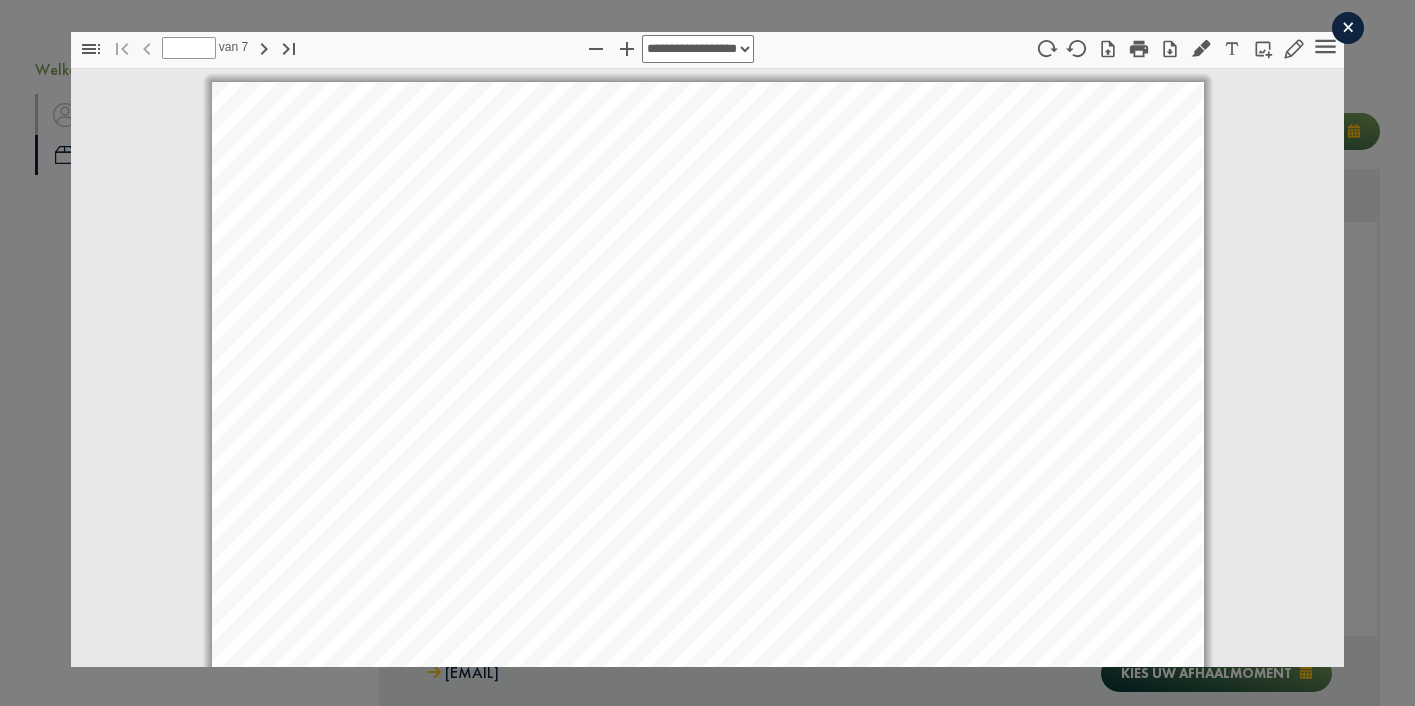 scroll, scrollTop: 0, scrollLeft: 0, axis: both 